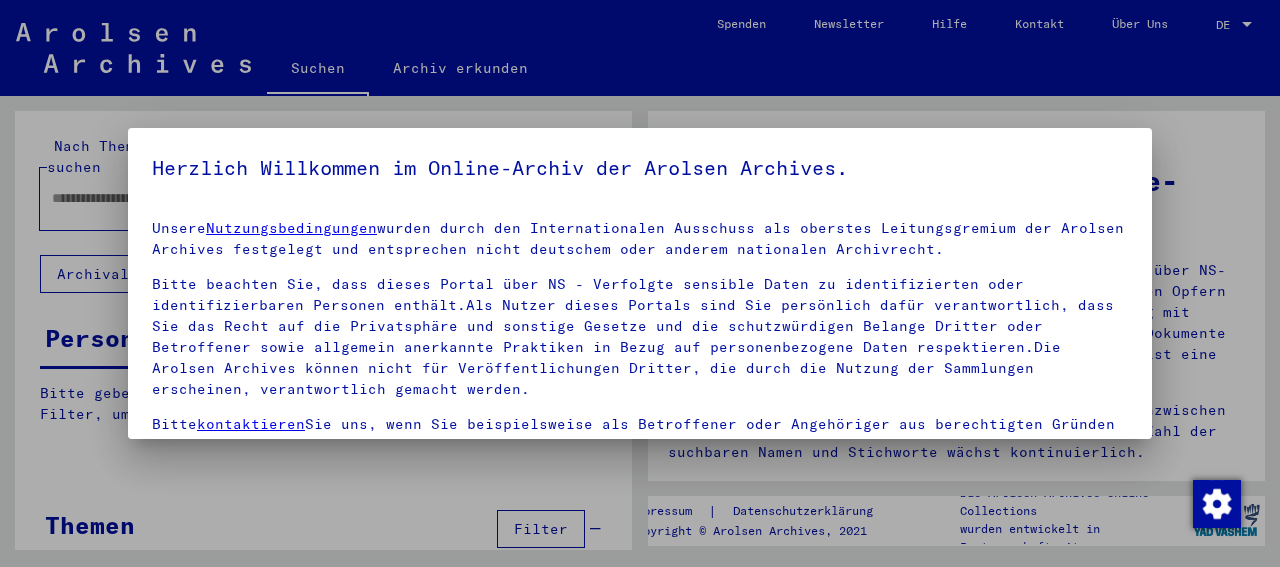 scroll, scrollTop: 0, scrollLeft: 0, axis: both 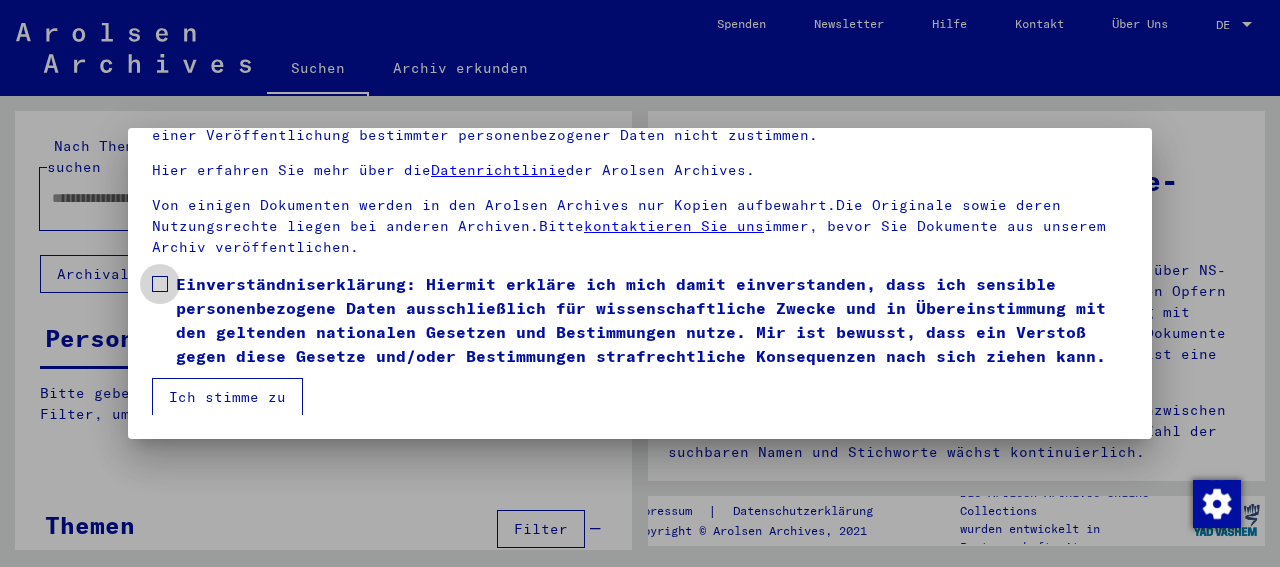click on "Einverständniserklärung: Hiermit erkläre ich mich damit einverstanden, dass ich sensible personenbezogene Daten ausschließlich für wissenschaftliche Zwecke und in Übereinstimmung mit den geltenden nationalen Gesetzen und Bestimmungen nutze. Mir ist bewusst, dass ein Verstoß gegen diese Gesetze und/oder Bestimmungen strafrechtliche Konsequenzen nach sich ziehen kann." at bounding box center [640, 320] 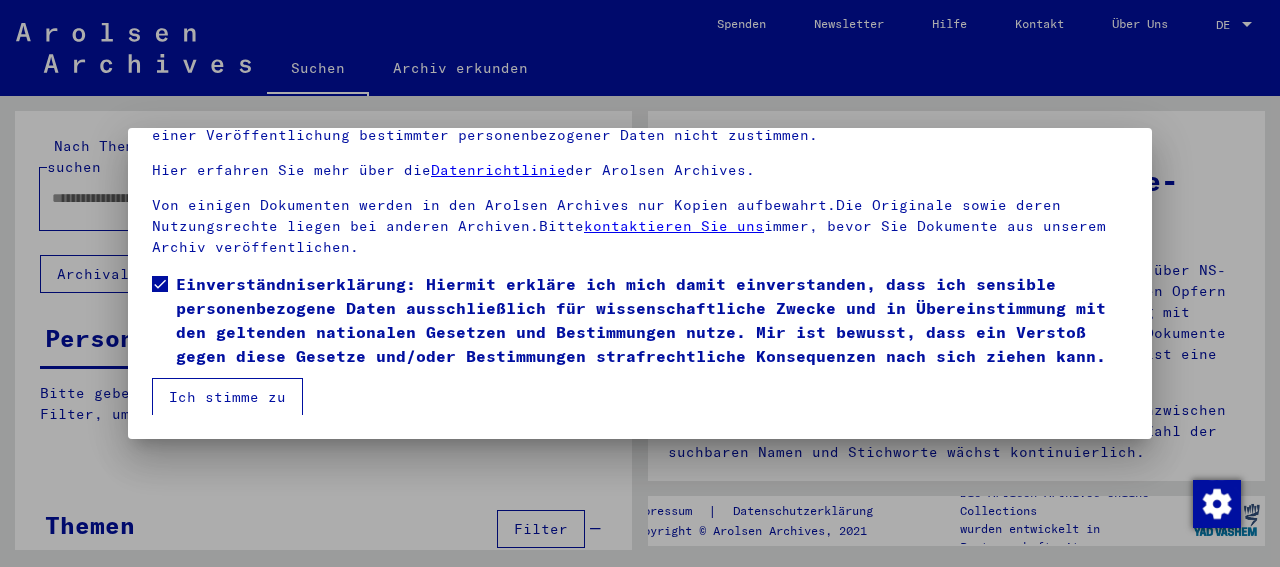 click on "Ich stimme zu" at bounding box center (227, 397) 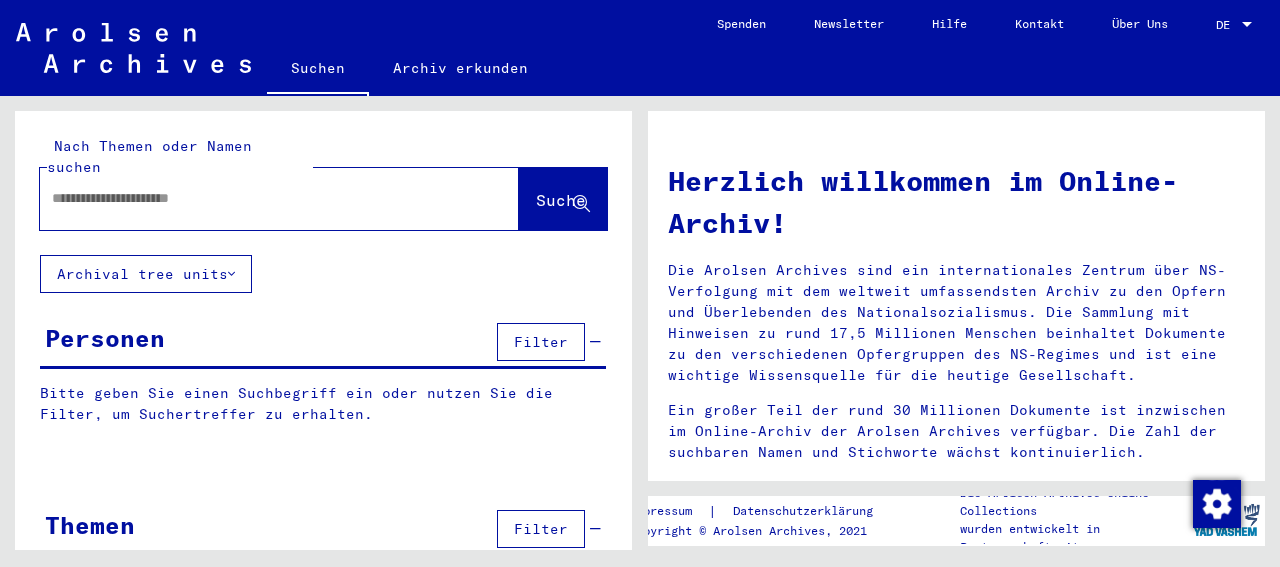 click at bounding box center [255, 198] 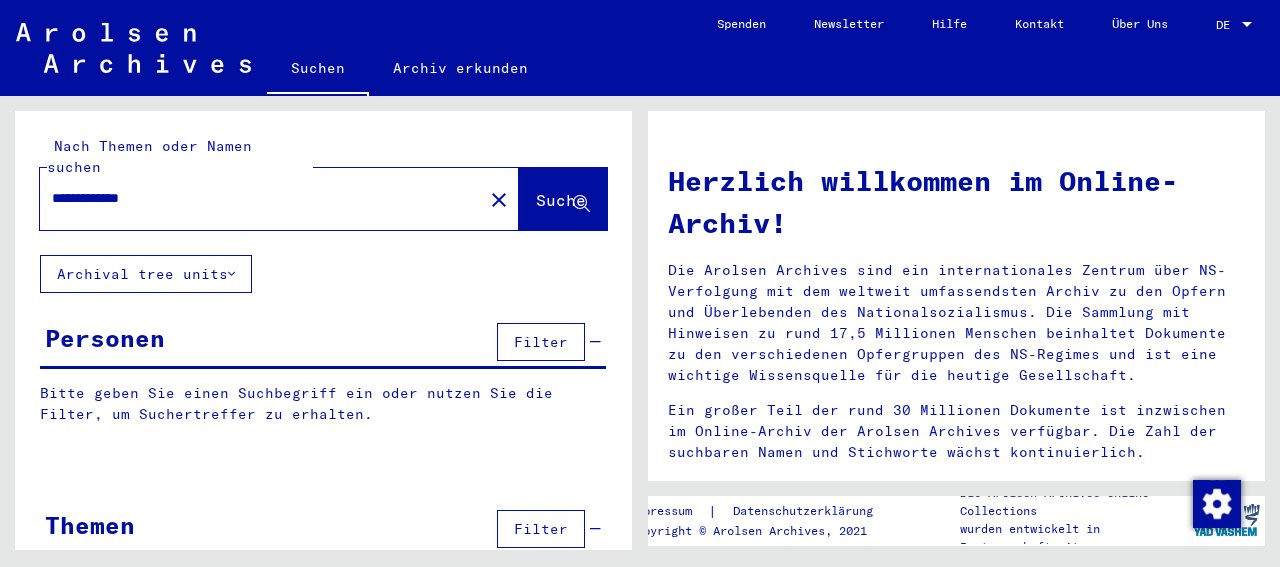 type on "**********" 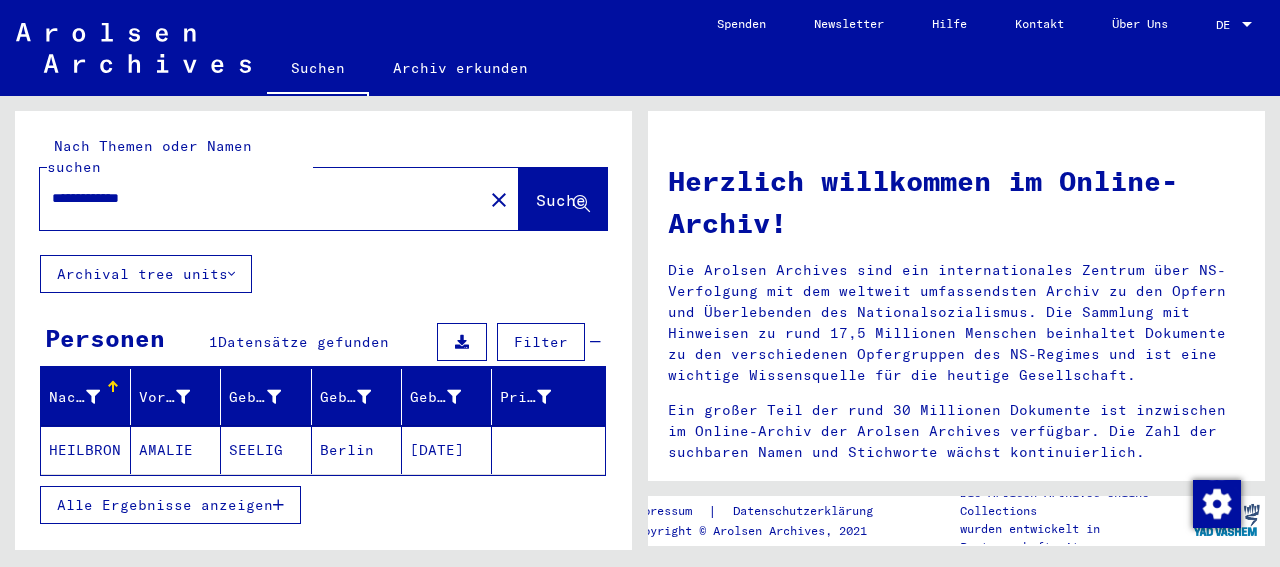 click on "SEELIG" 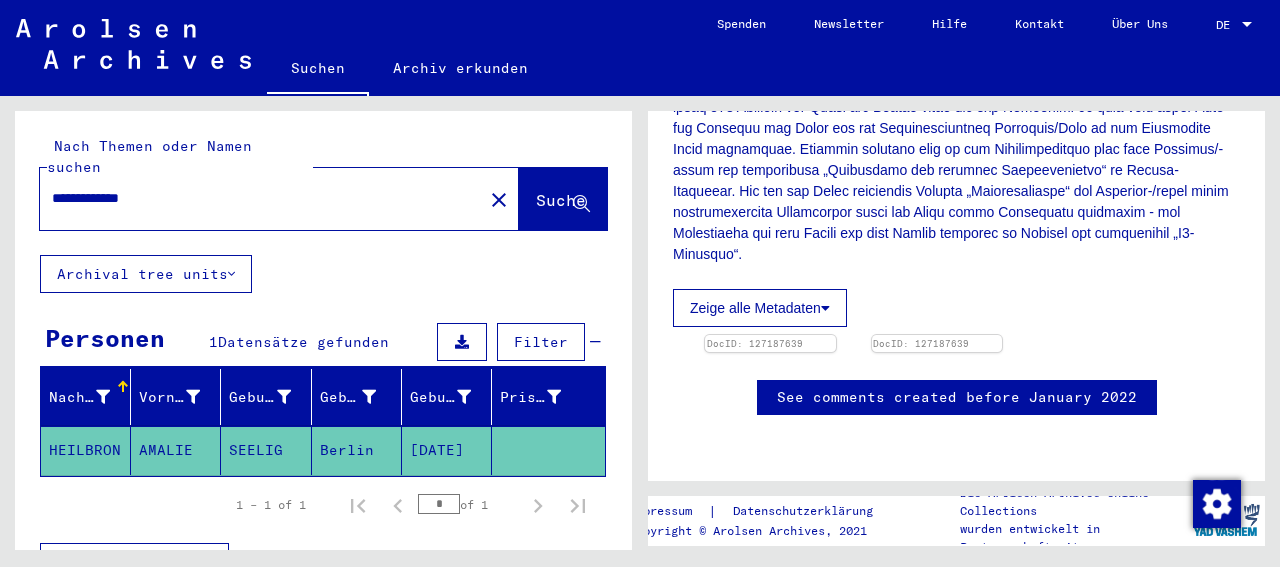 scroll, scrollTop: 624, scrollLeft: 0, axis: vertical 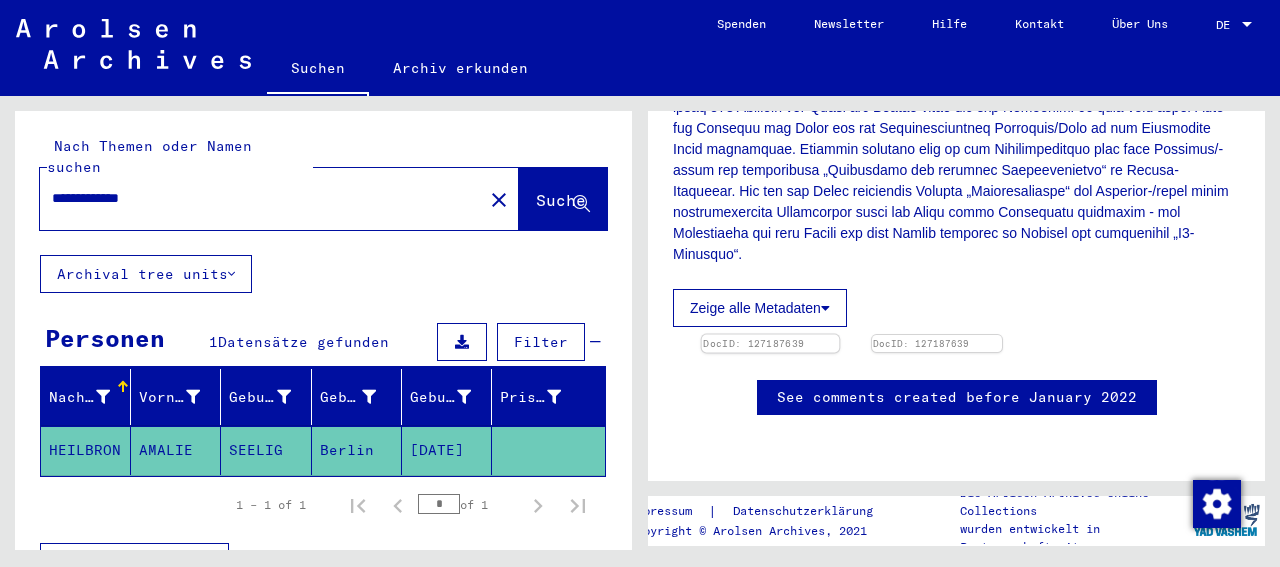 click 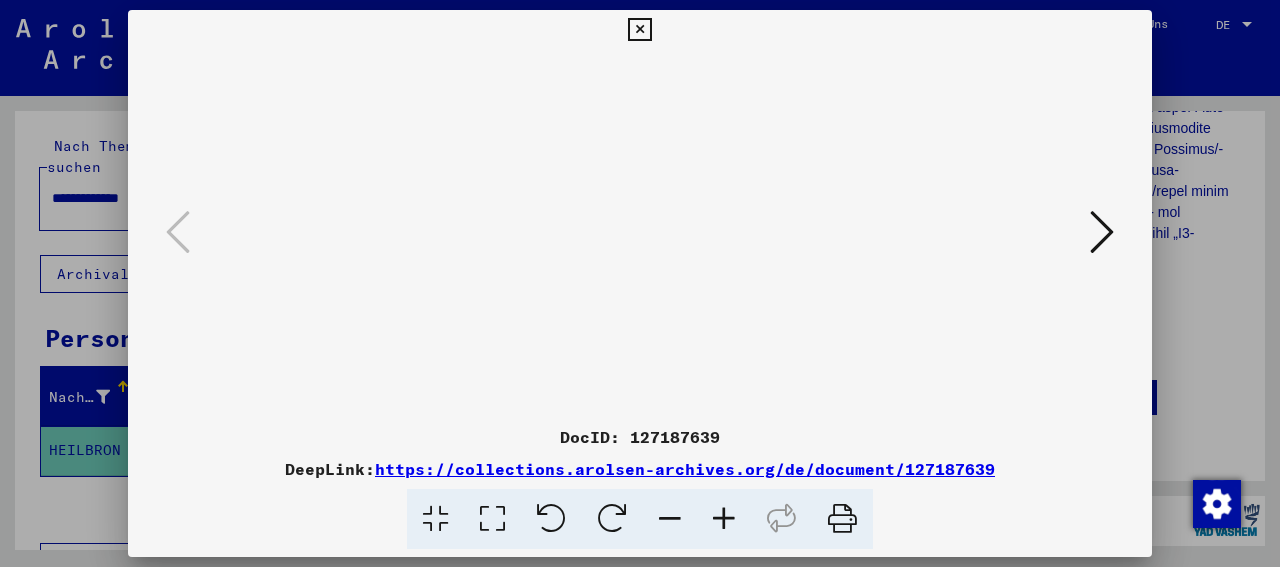 click at bounding box center [640, 233] 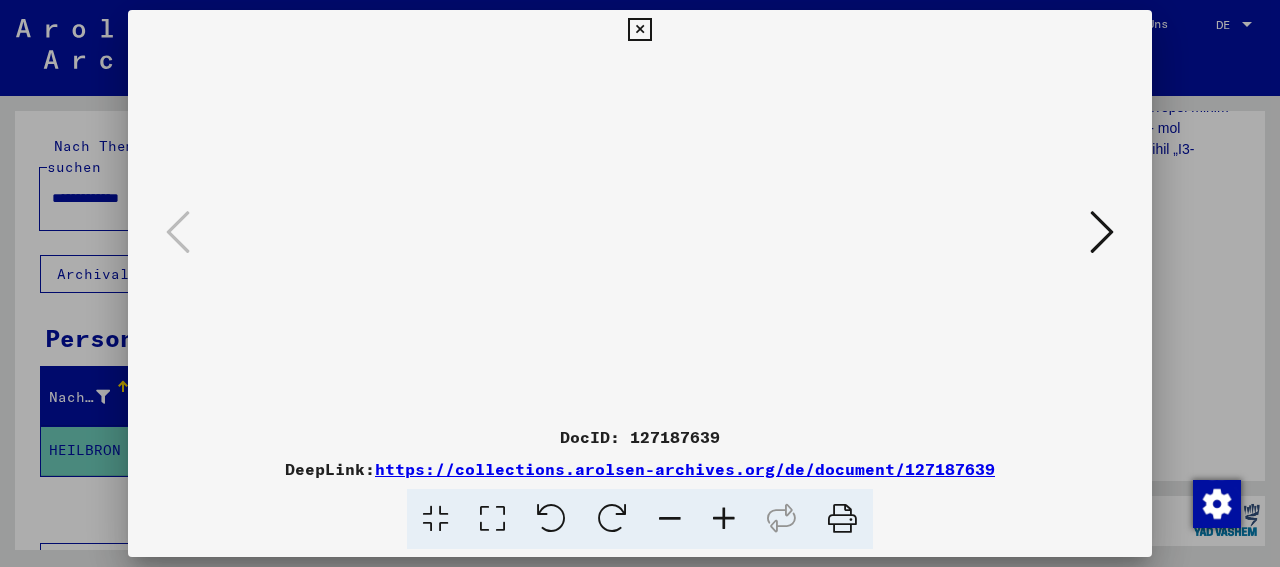 click at bounding box center (724, 519) 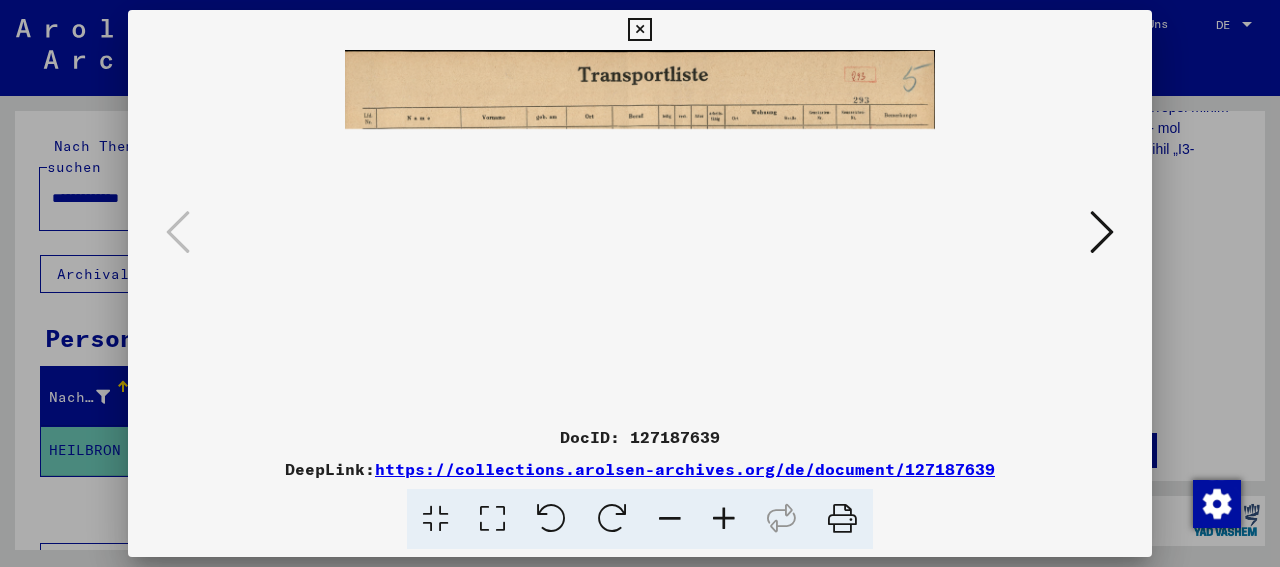 click at bounding box center [724, 519] 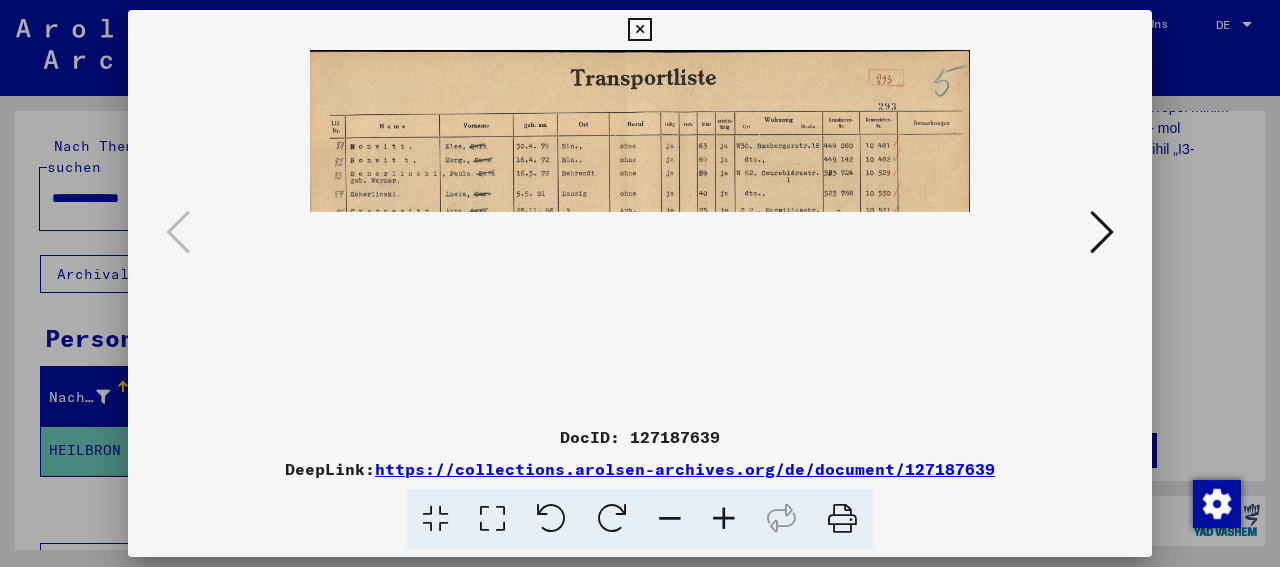 click at bounding box center [724, 519] 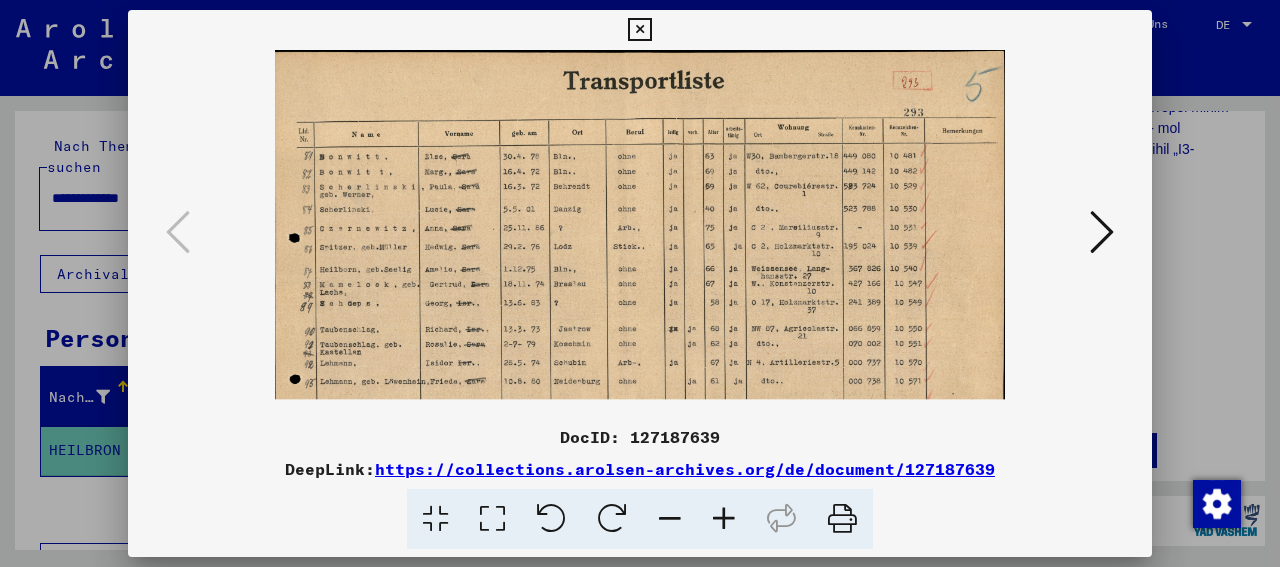 click at bounding box center (724, 519) 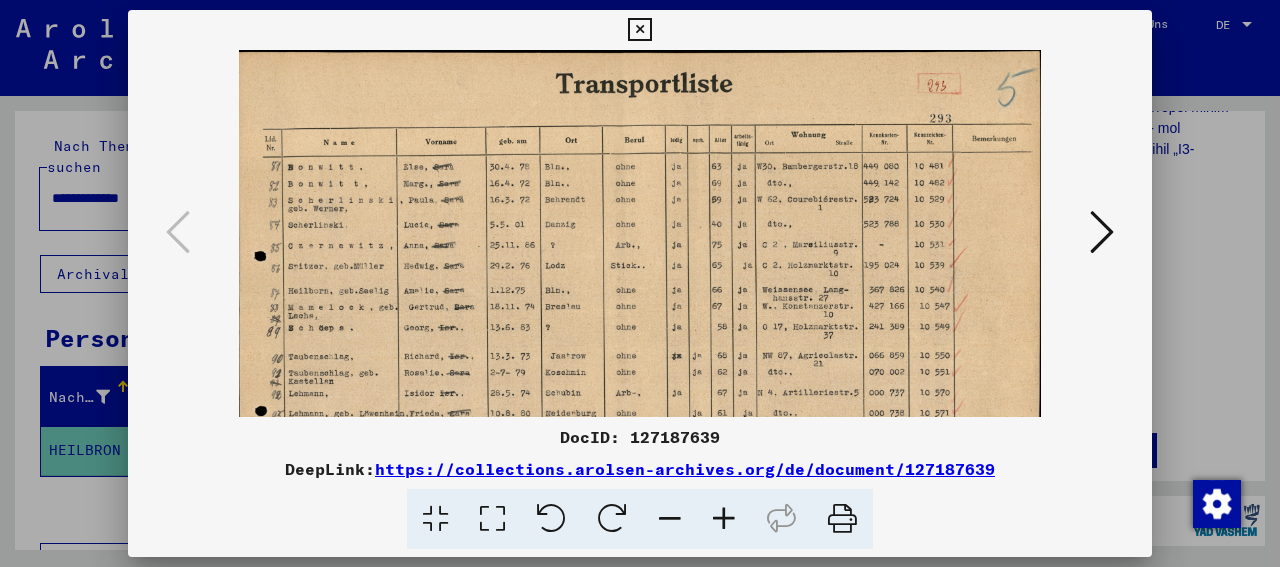 click at bounding box center (724, 519) 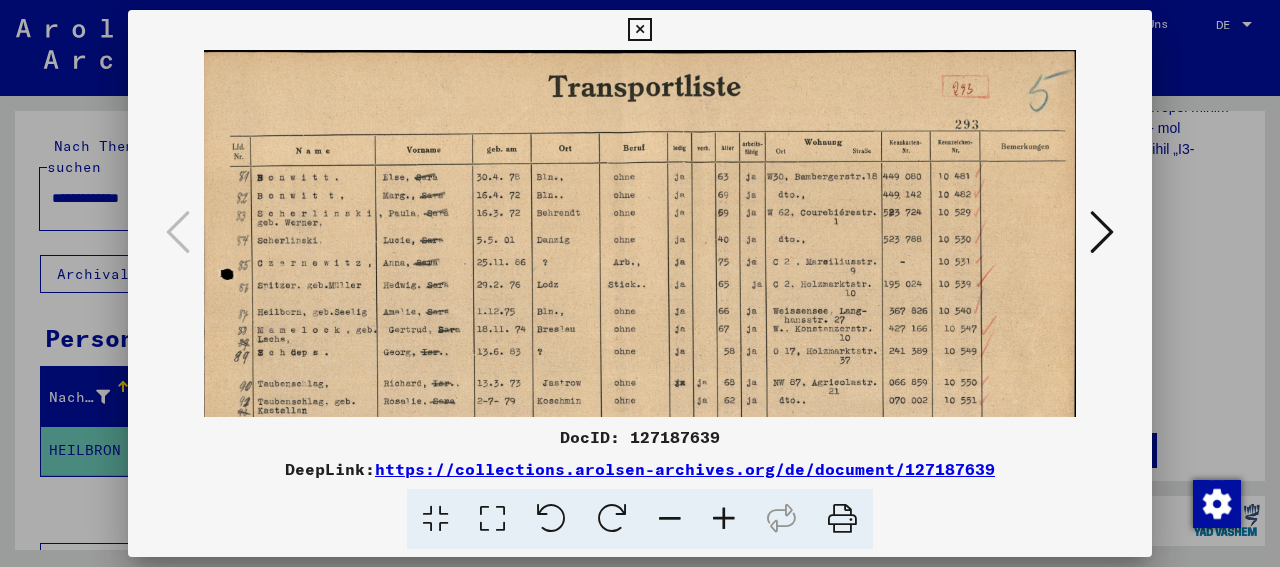click at bounding box center [639, 30] 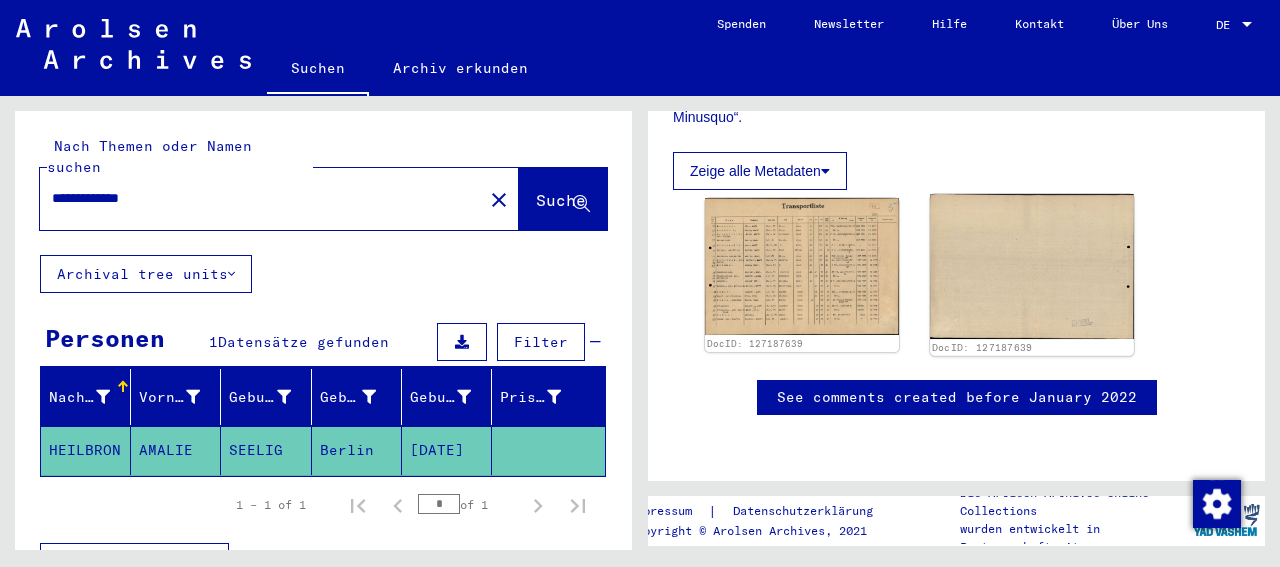 scroll, scrollTop: 1248, scrollLeft: 0, axis: vertical 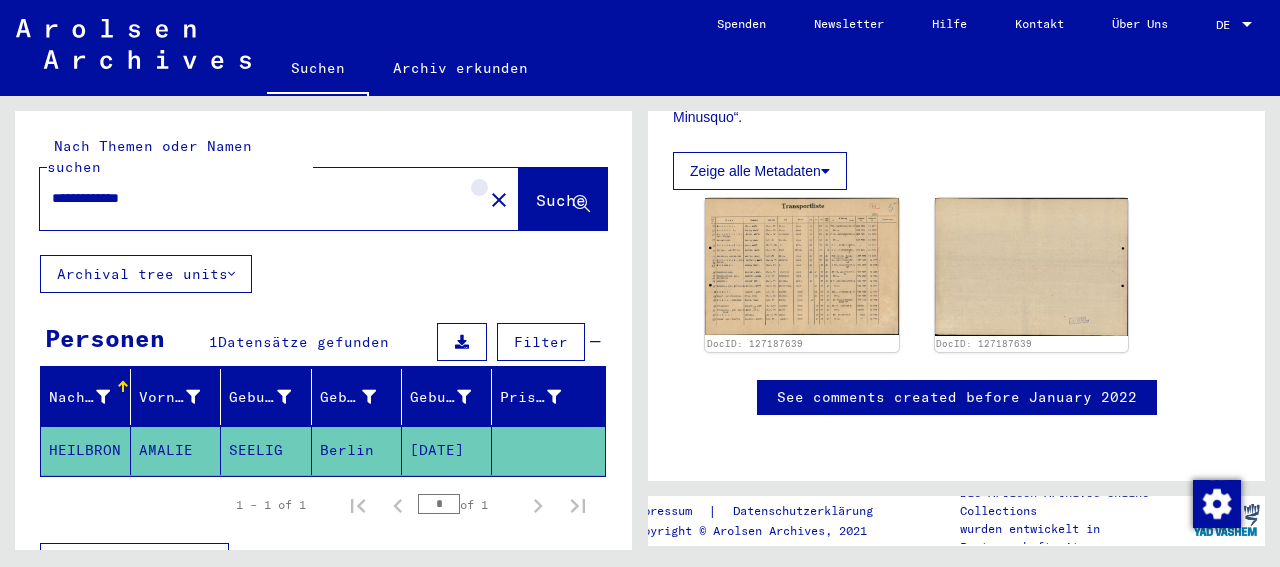 click on "close" 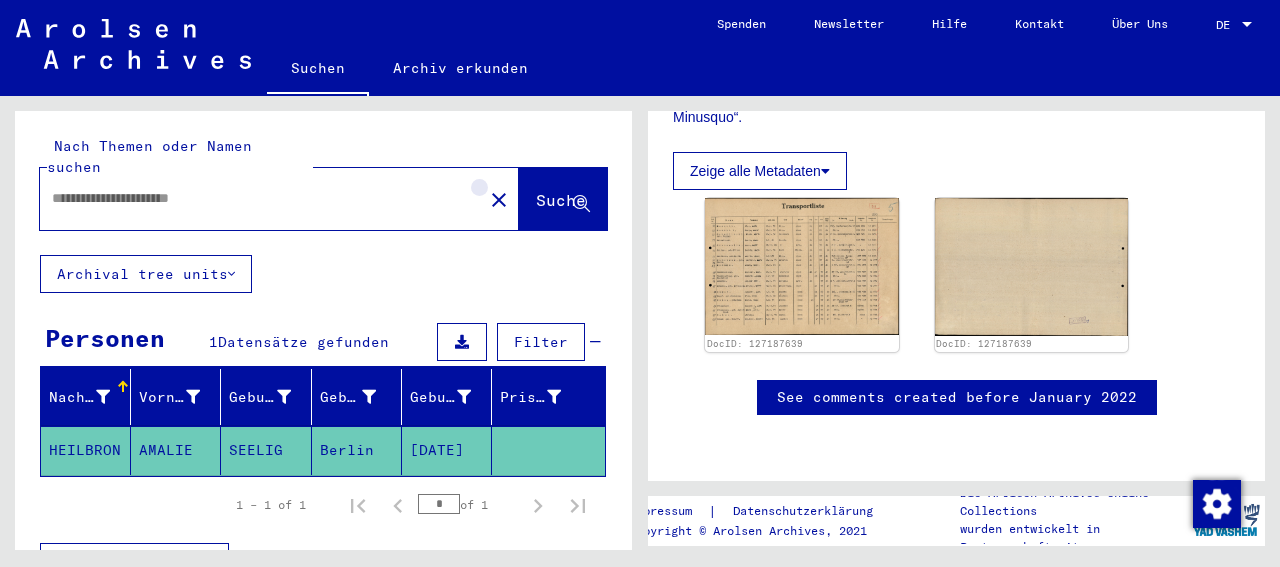 scroll, scrollTop: 0, scrollLeft: 0, axis: both 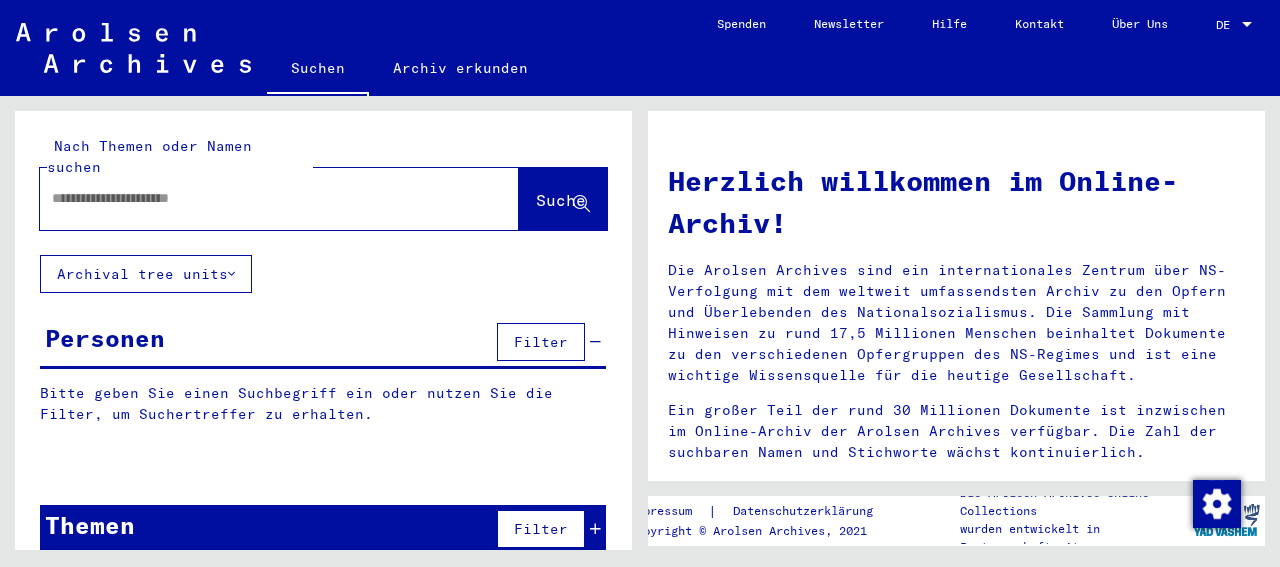 click at bounding box center (255, 198) 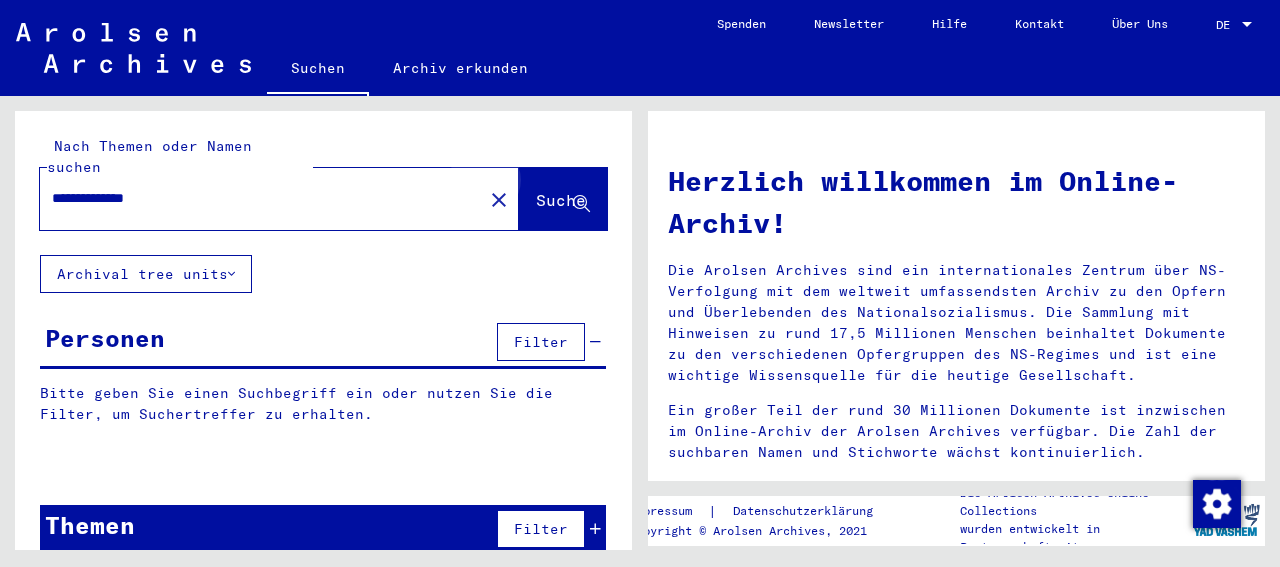 click on "Suche" 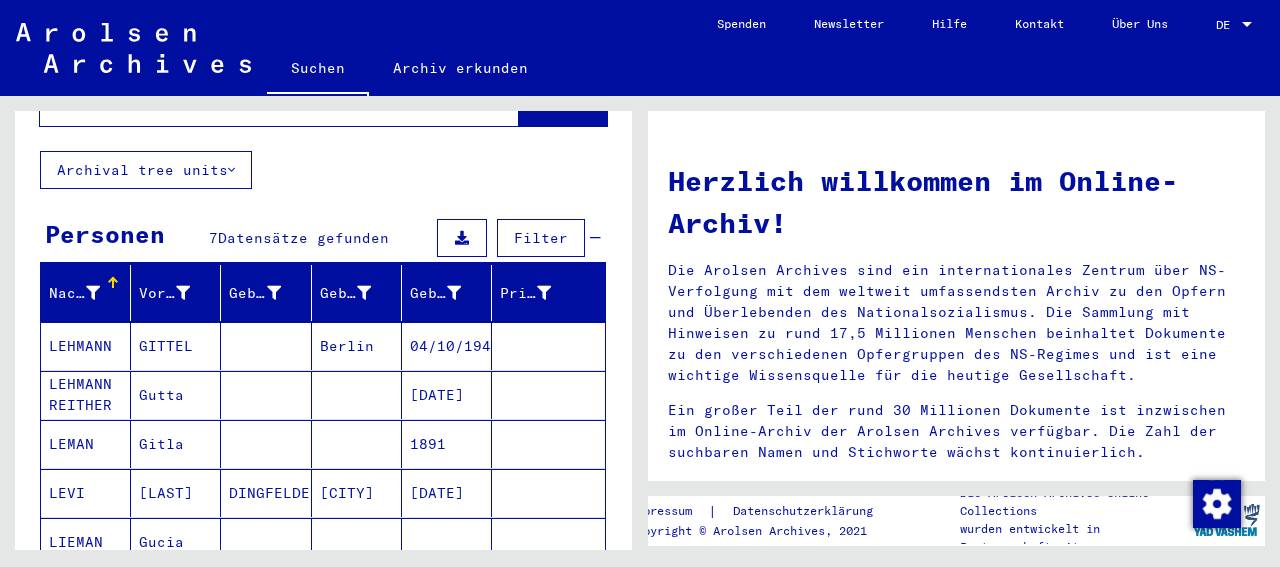 scroll, scrollTop: 208, scrollLeft: 0, axis: vertical 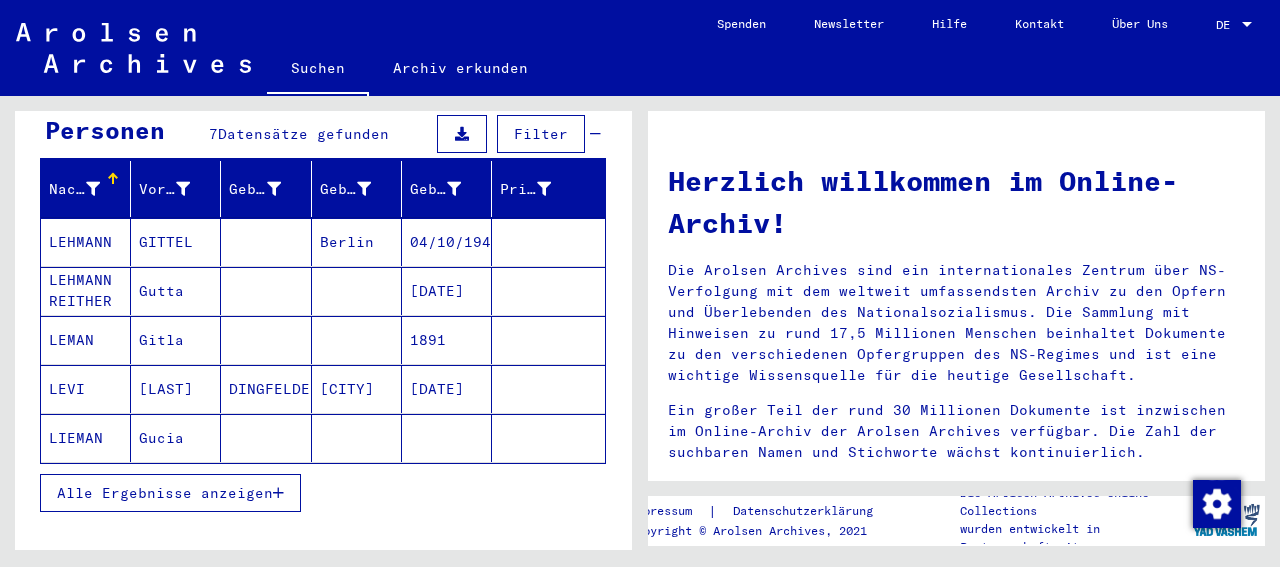 click on "Alle Ergebnisse anzeigen" at bounding box center [165, 493] 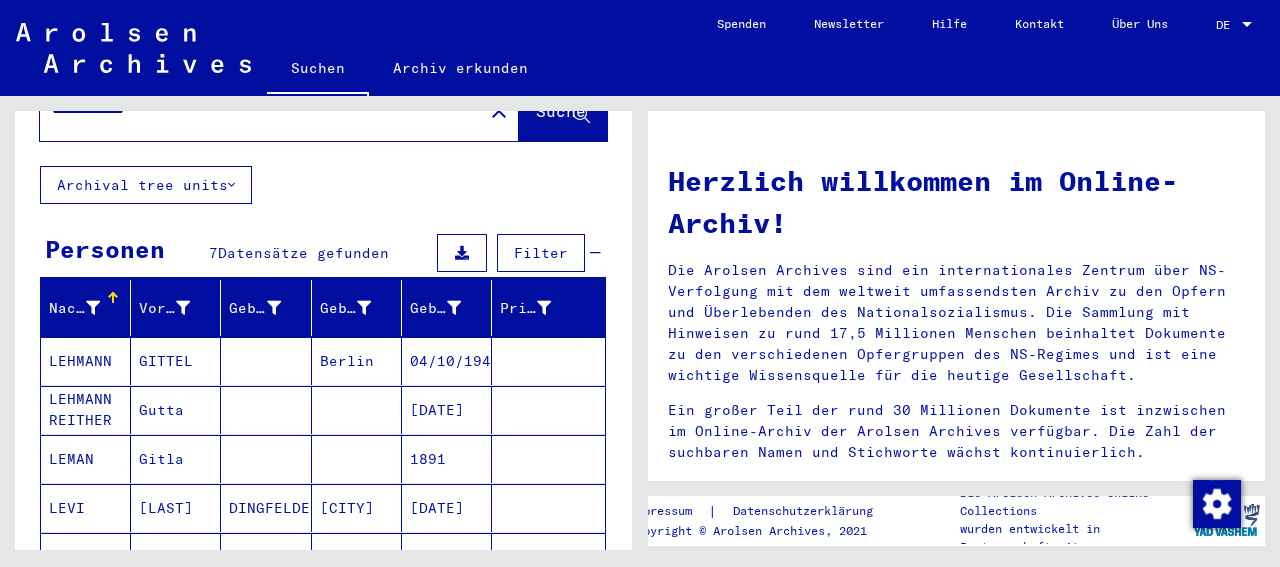 scroll, scrollTop: 0, scrollLeft: 0, axis: both 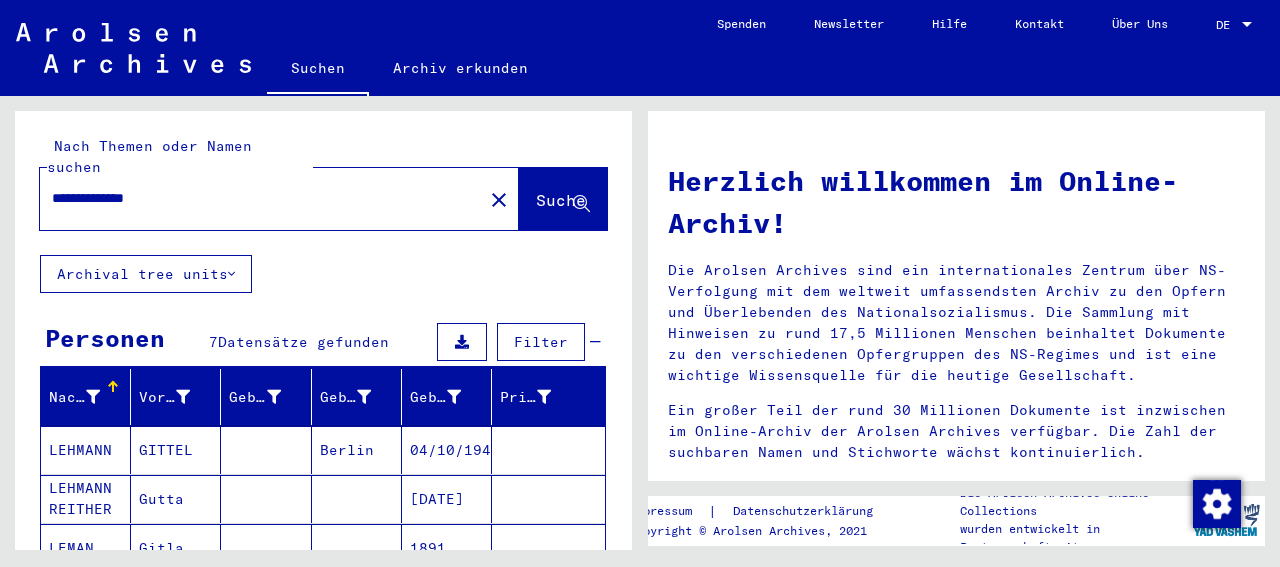 click on "**********" at bounding box center (255, 198) 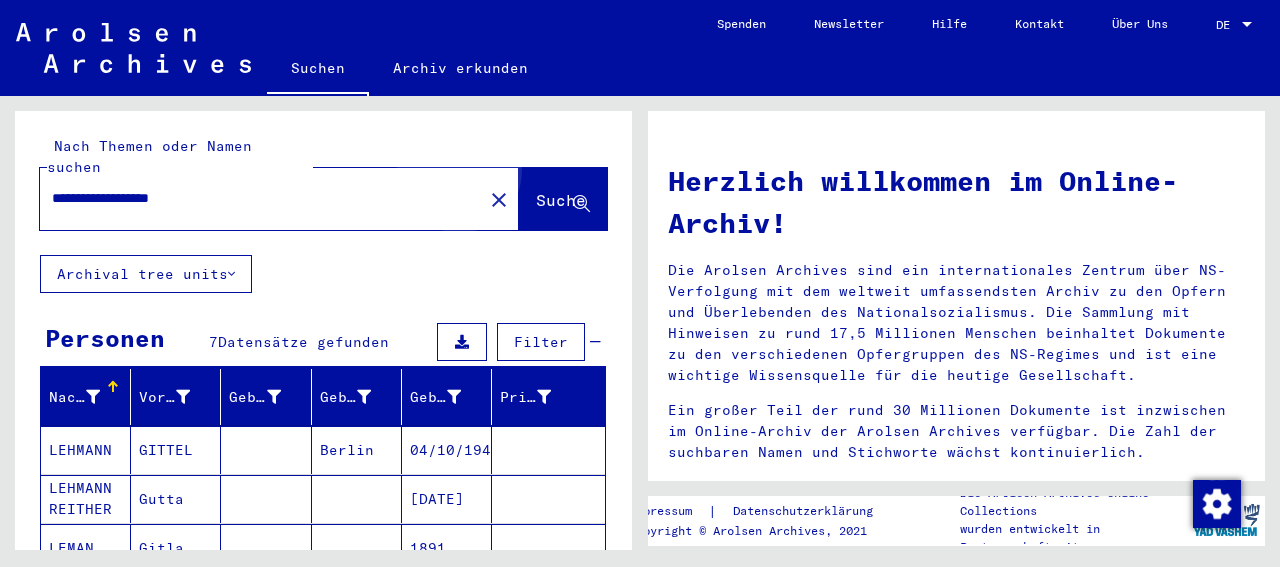 click on "Suche" 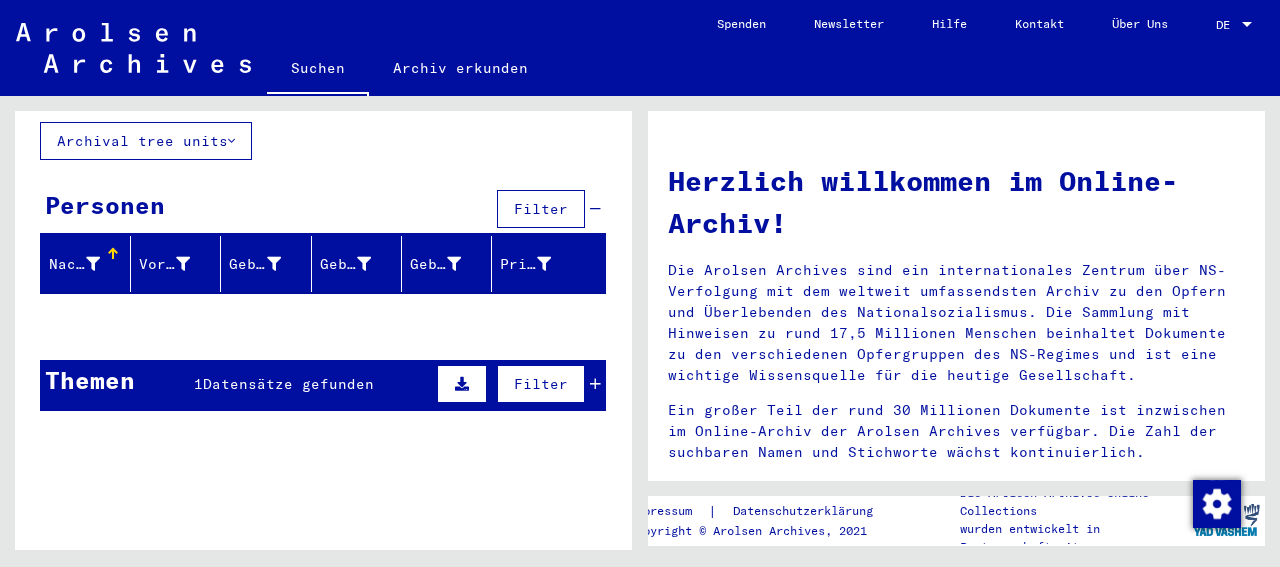 scroll, scrollTop: 139, scrollLeft: 0, axis: vertical 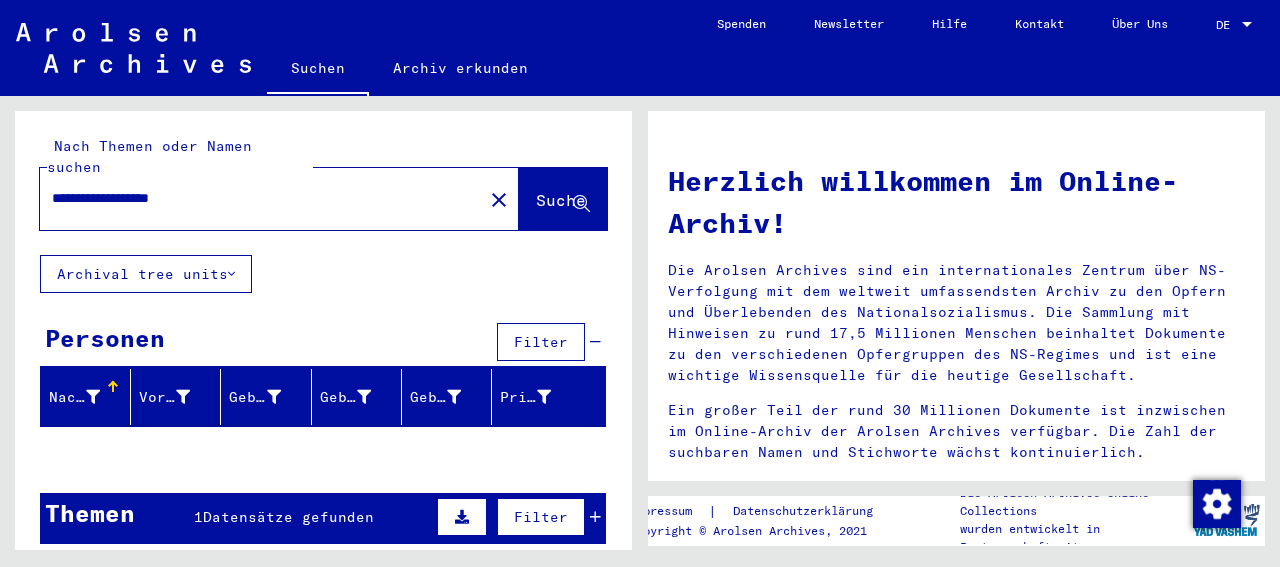 click on "**********" at bounding box center [255, 198] 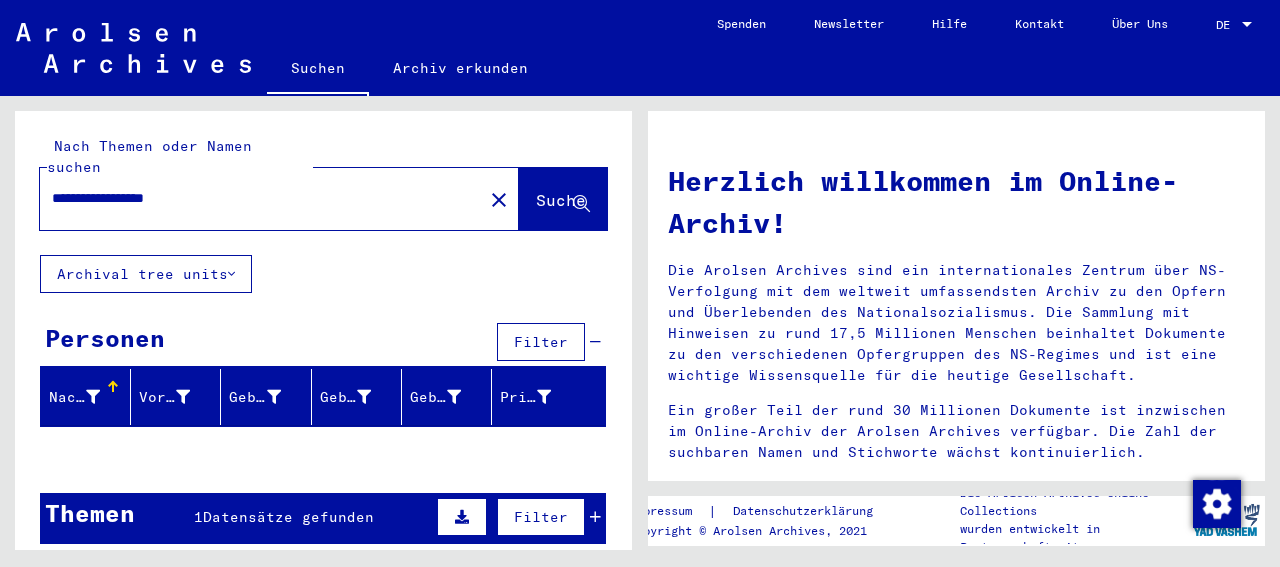 type on "**********" 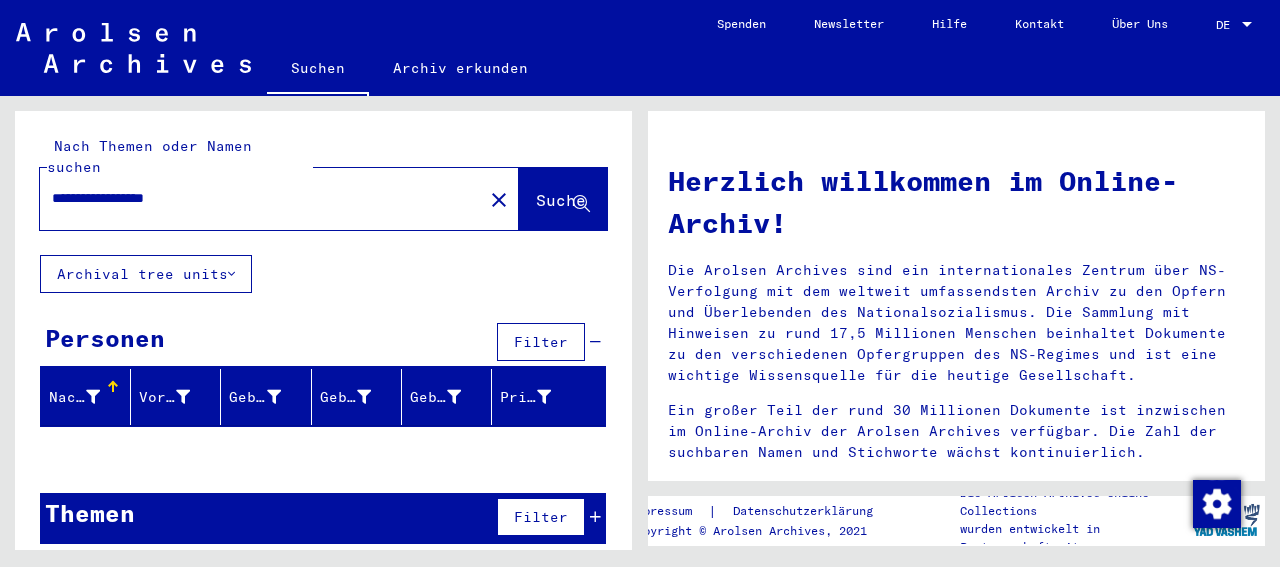 click on "close" 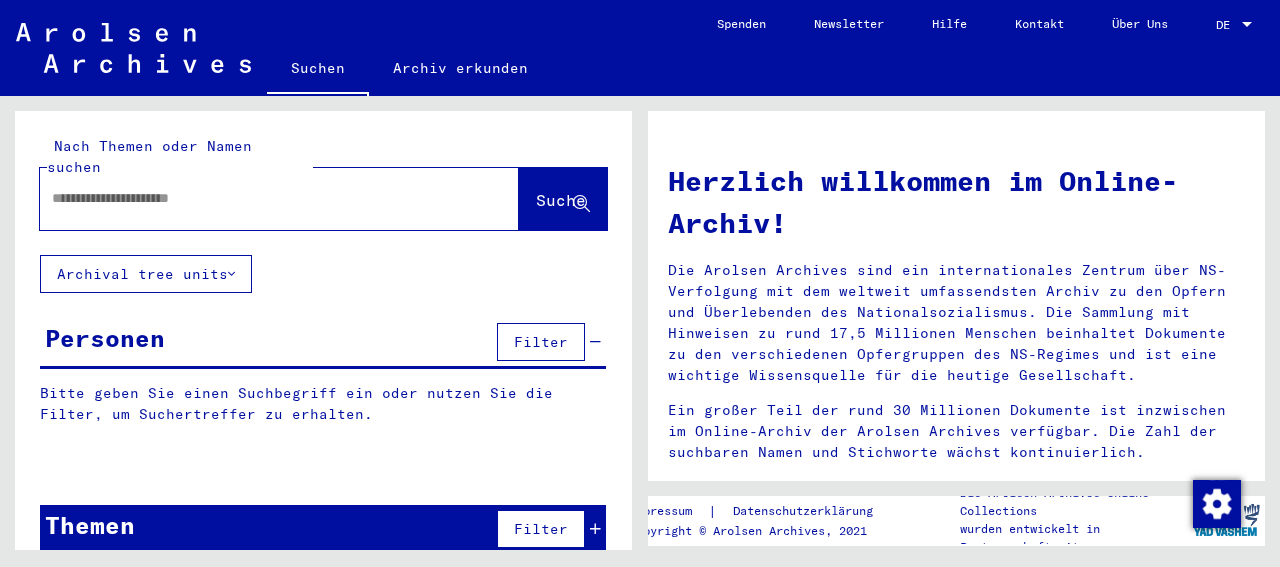 click 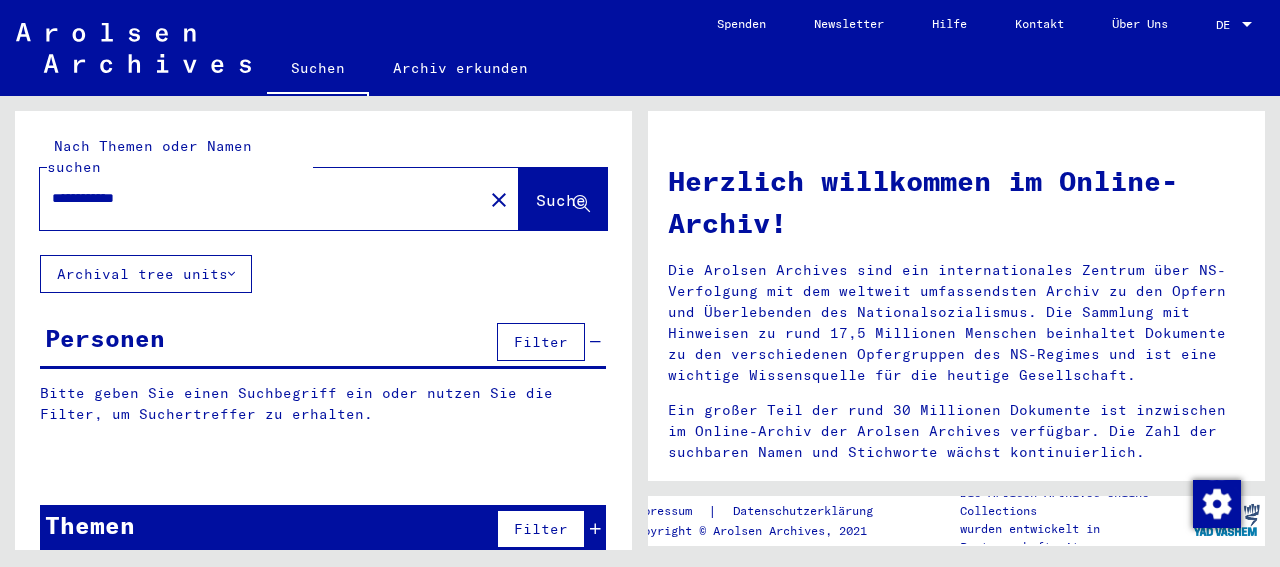 type on "**********" 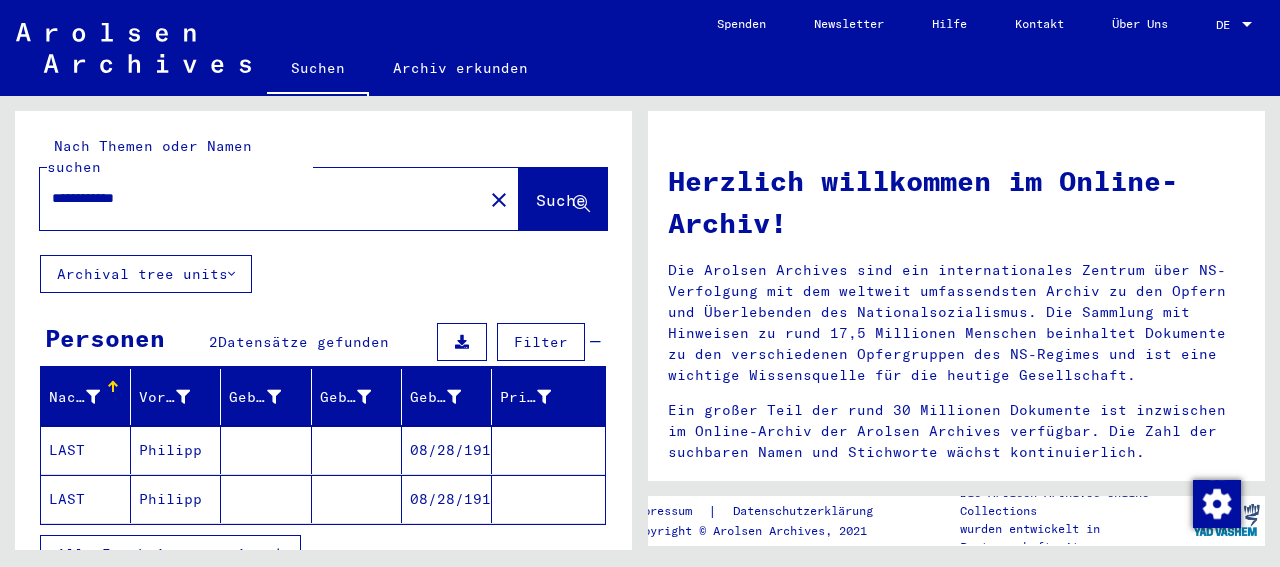 click on "Philipp" at bounding box center (176, 499) 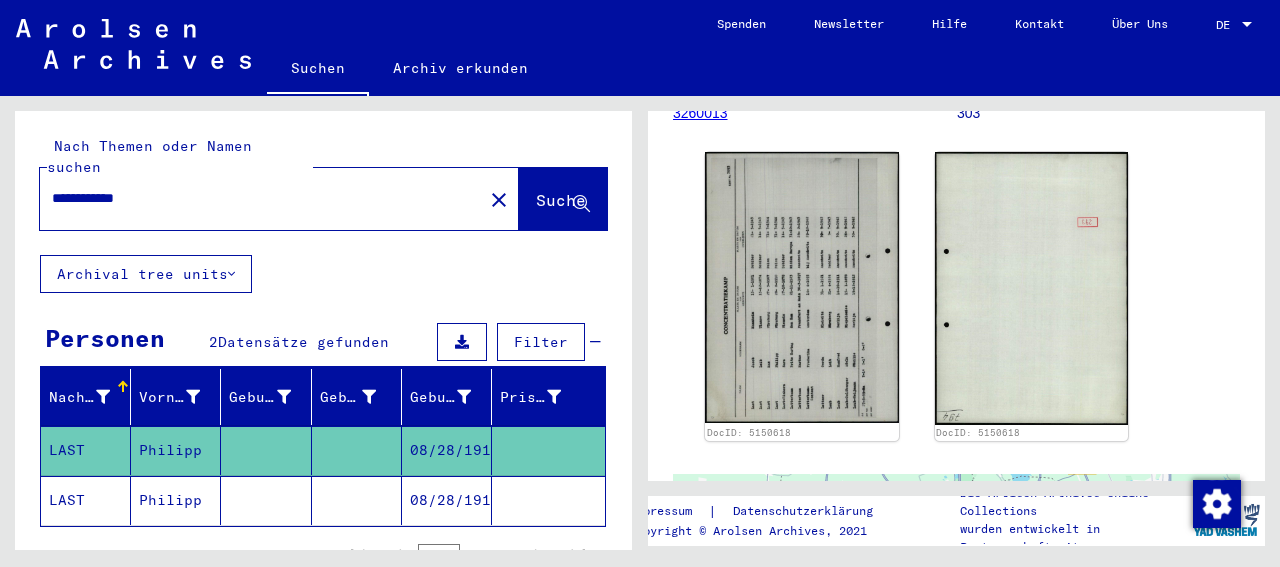 scroll, scrollTop: 312, scrollLeft: 0, axis: vertical 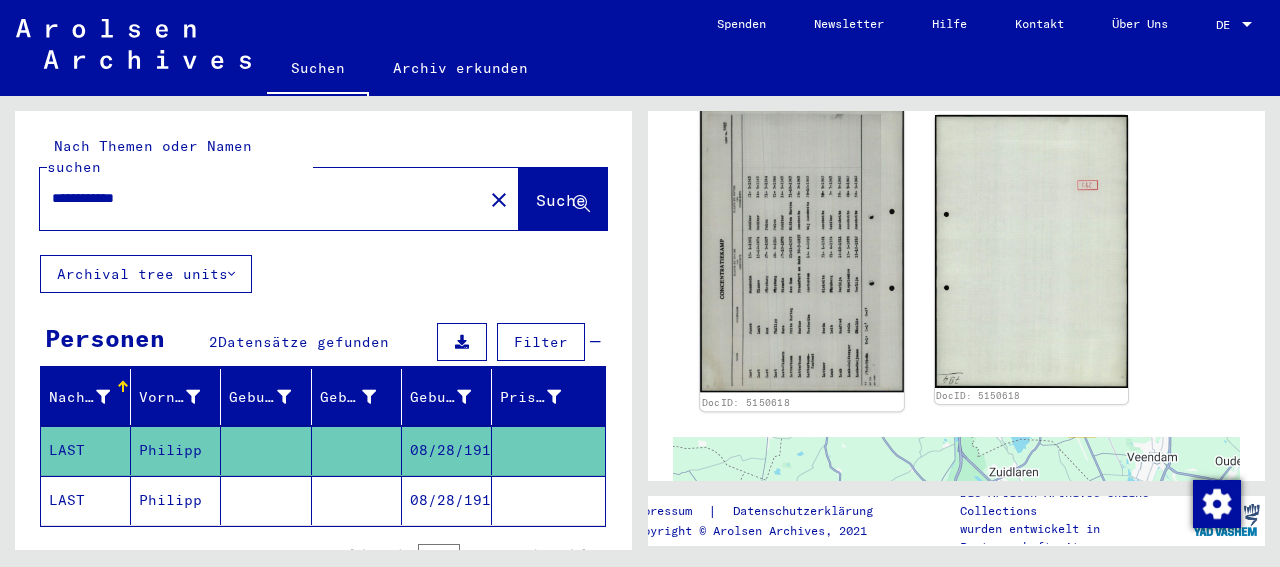 click 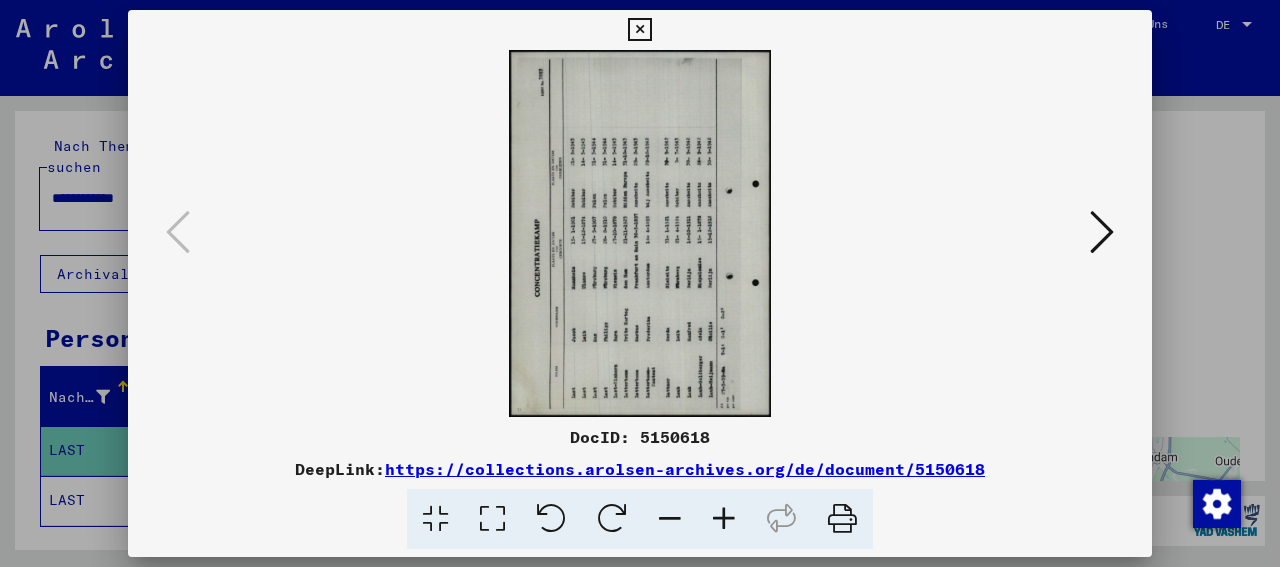 scroll, scrollTop: 312, scrollLeft: 0, axis: vertical 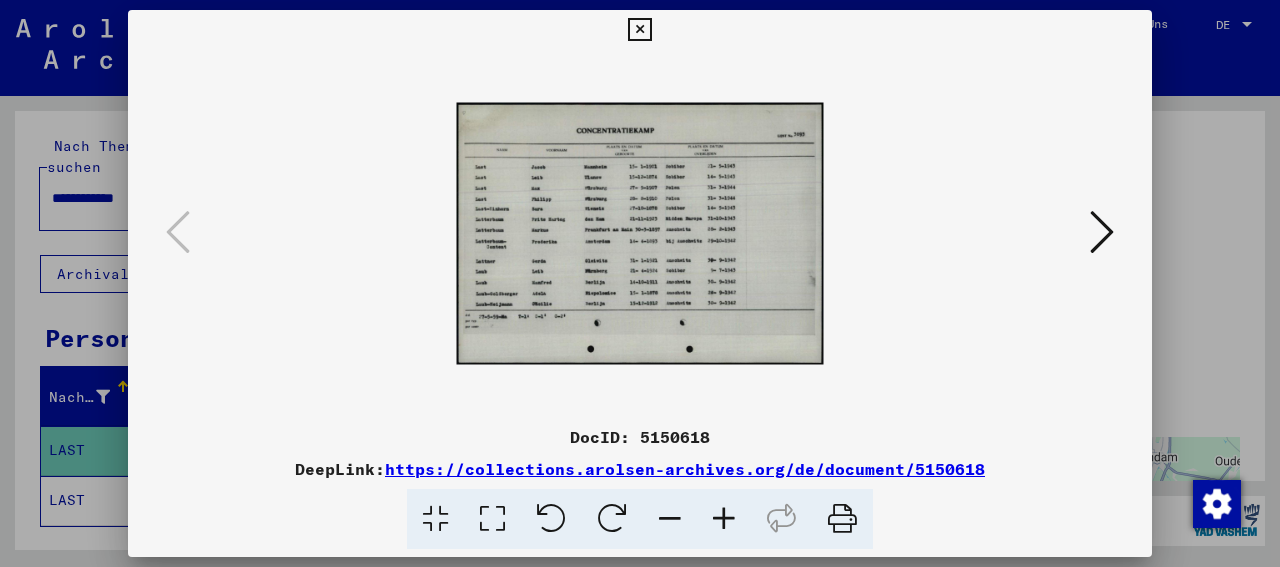 click at bounding box center (724, 519) 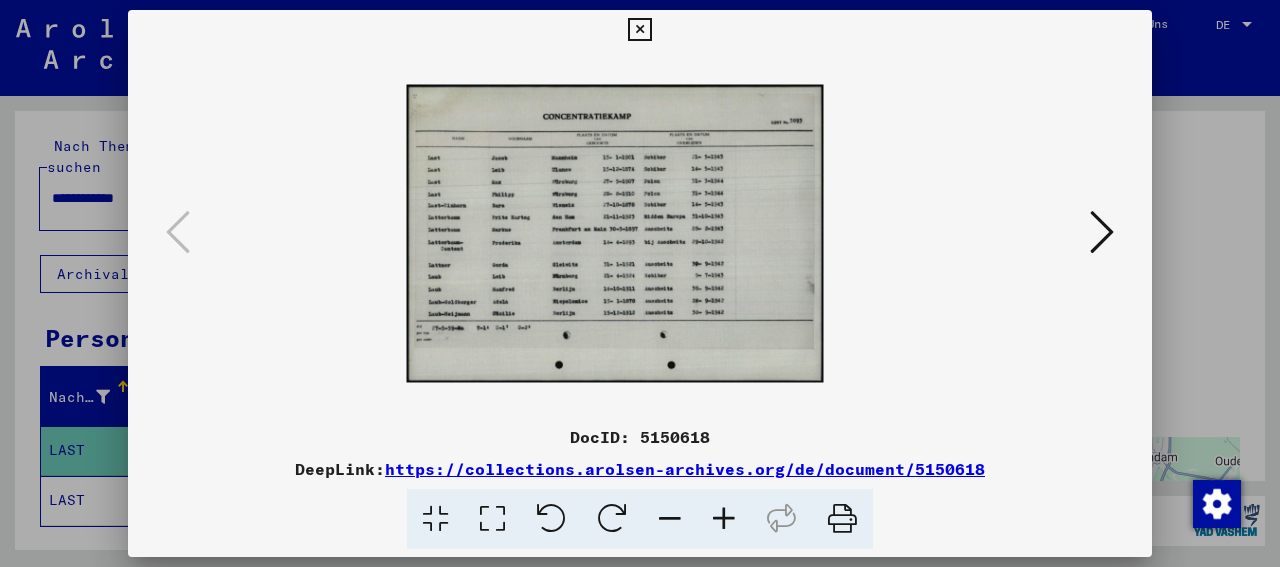 click at bounding box center [724, 519] 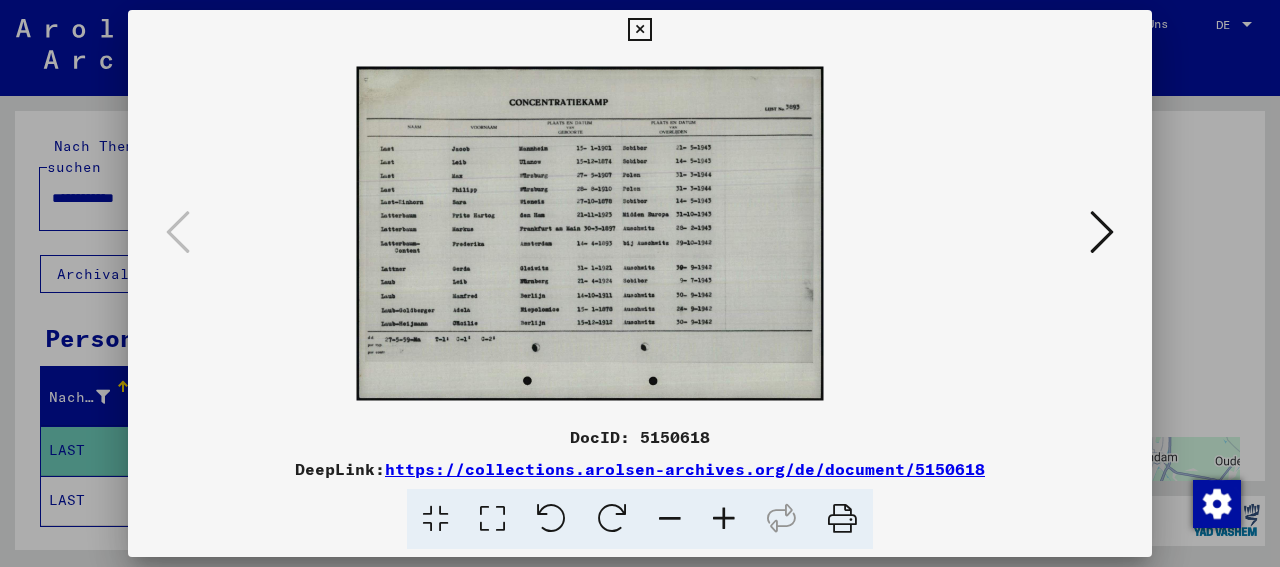 click at bounding box center [724, 519] 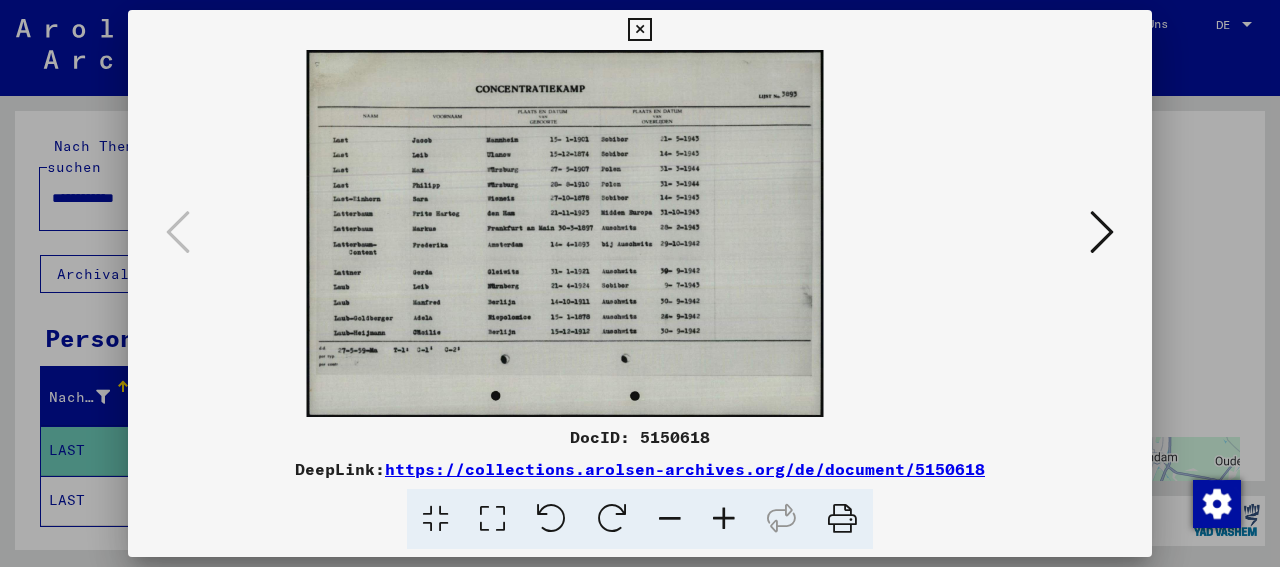 click at bounding box center [724, 519] 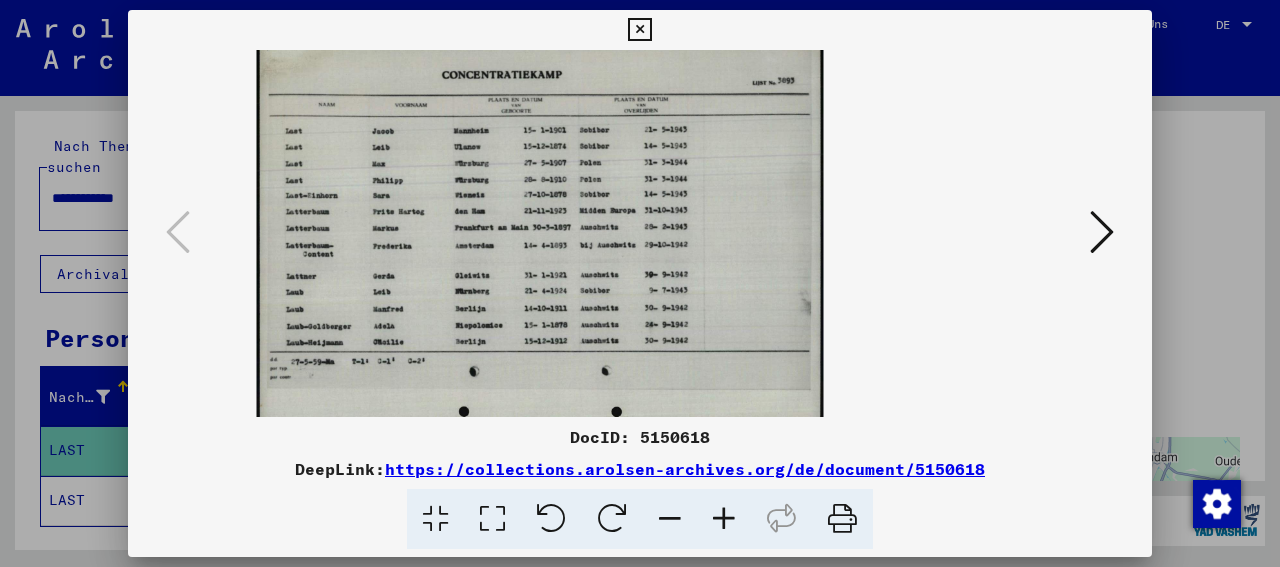 click at bounding box center [724, 519] 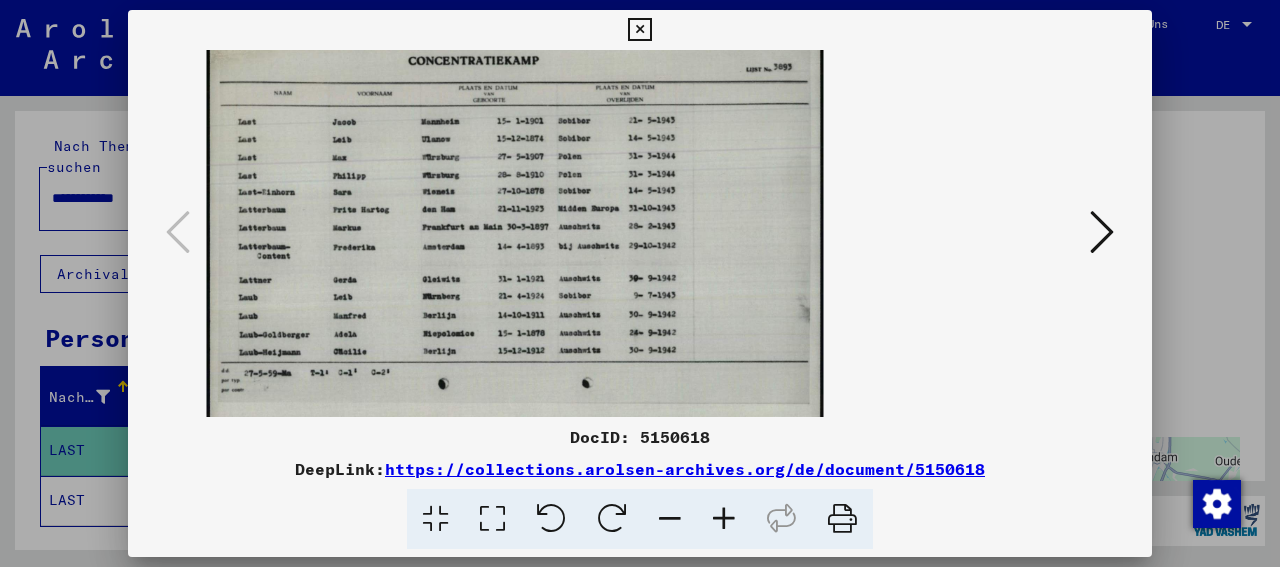click at bounding box center (724, 519) 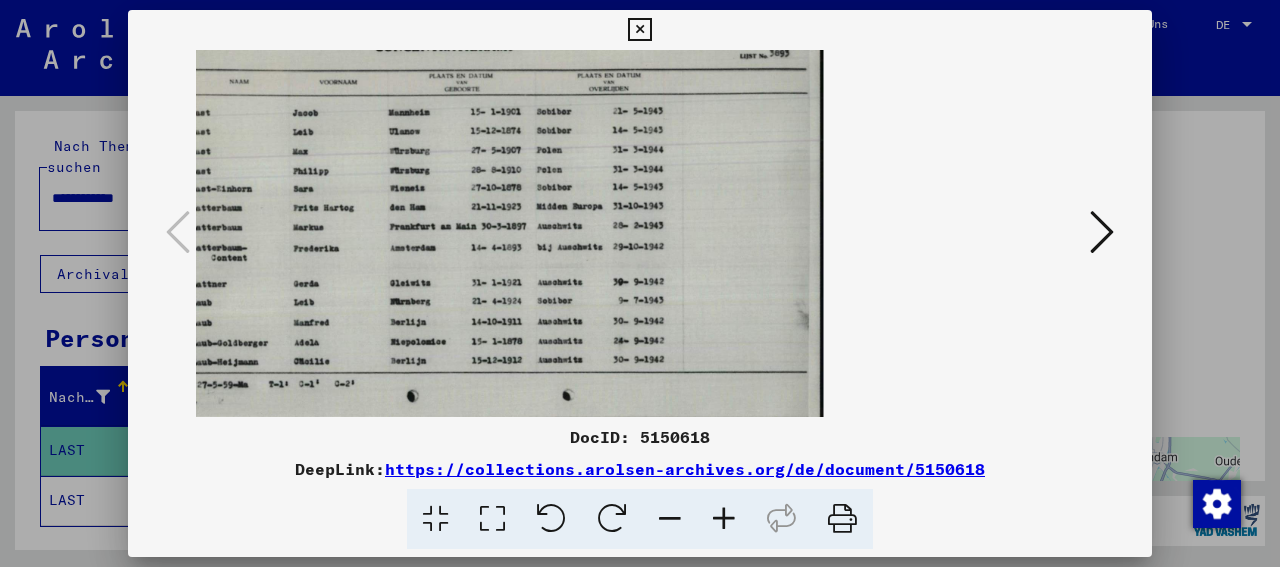 click at bounding box center [490, 233] 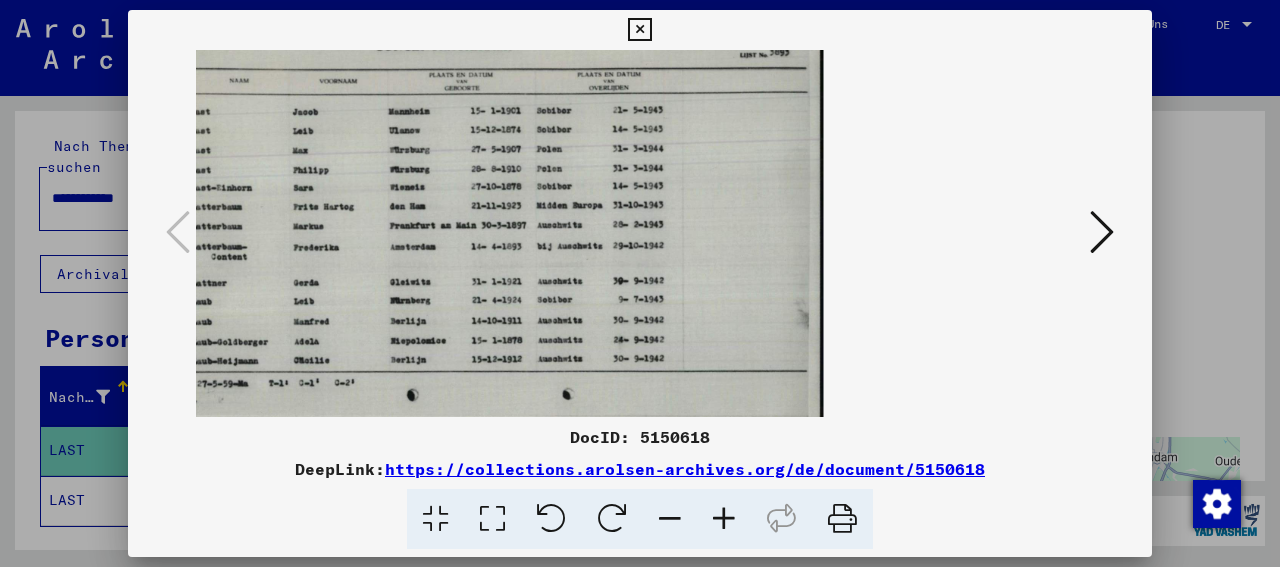 scroll, scrollTop: 0, scrollLeft: 0, axis: both 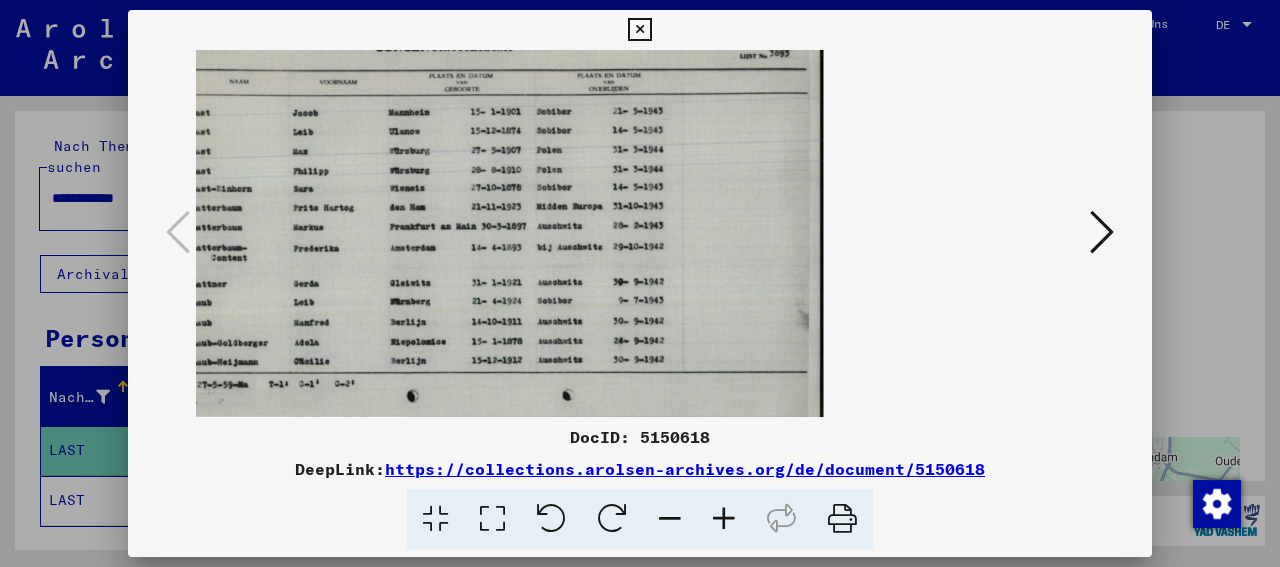drag, startPoint x: 707, startPoint y: 193, endPoint x: 708, endPoint y: 285, distance: 92.00543 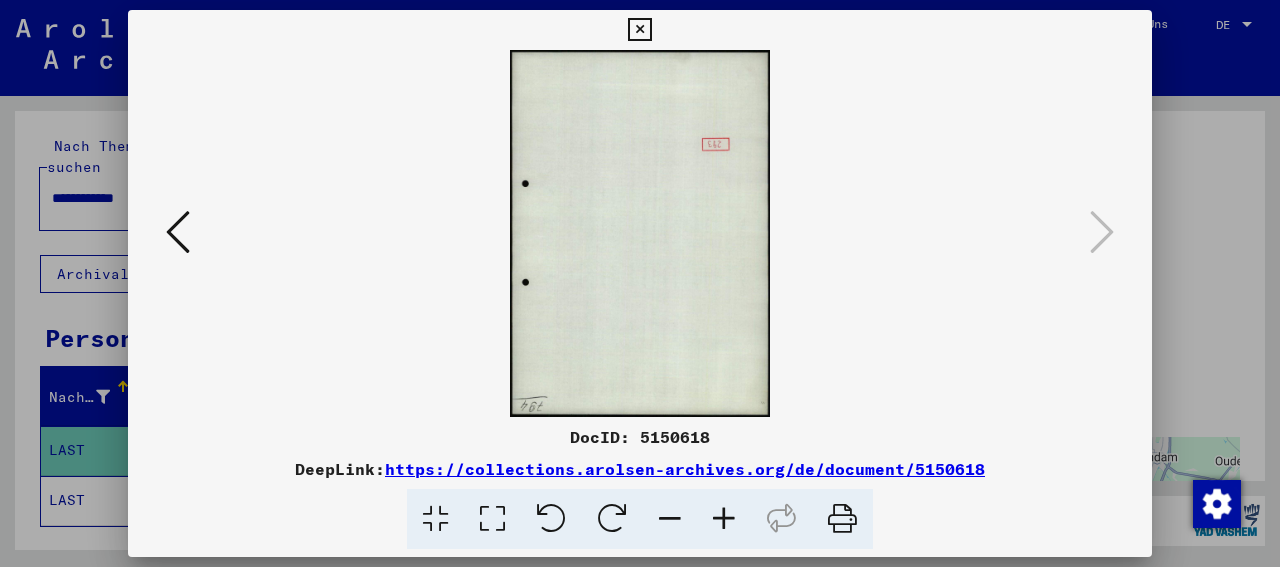 click at bounding box center [178, 232] 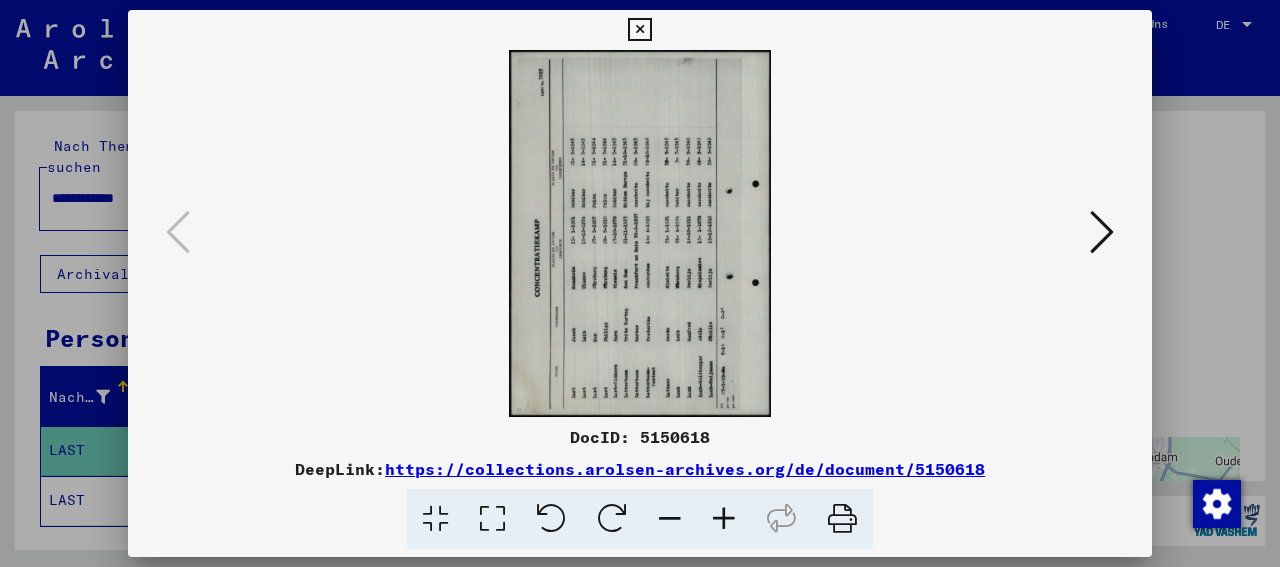 click at bounding box center [612, 519] 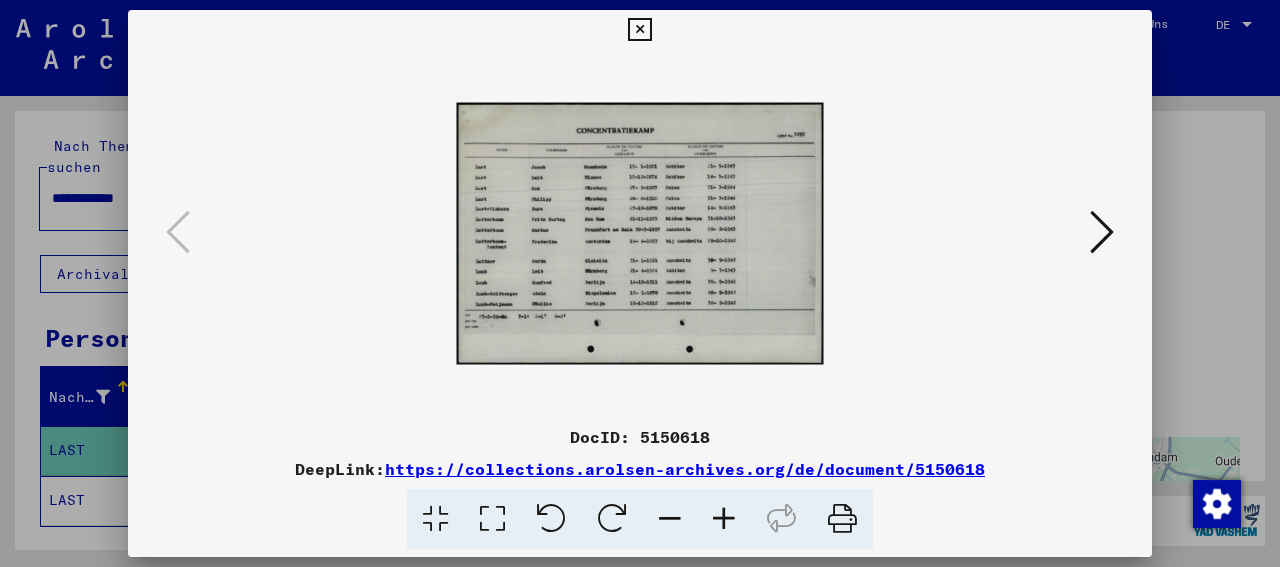 click at bounding box center [724, 519] 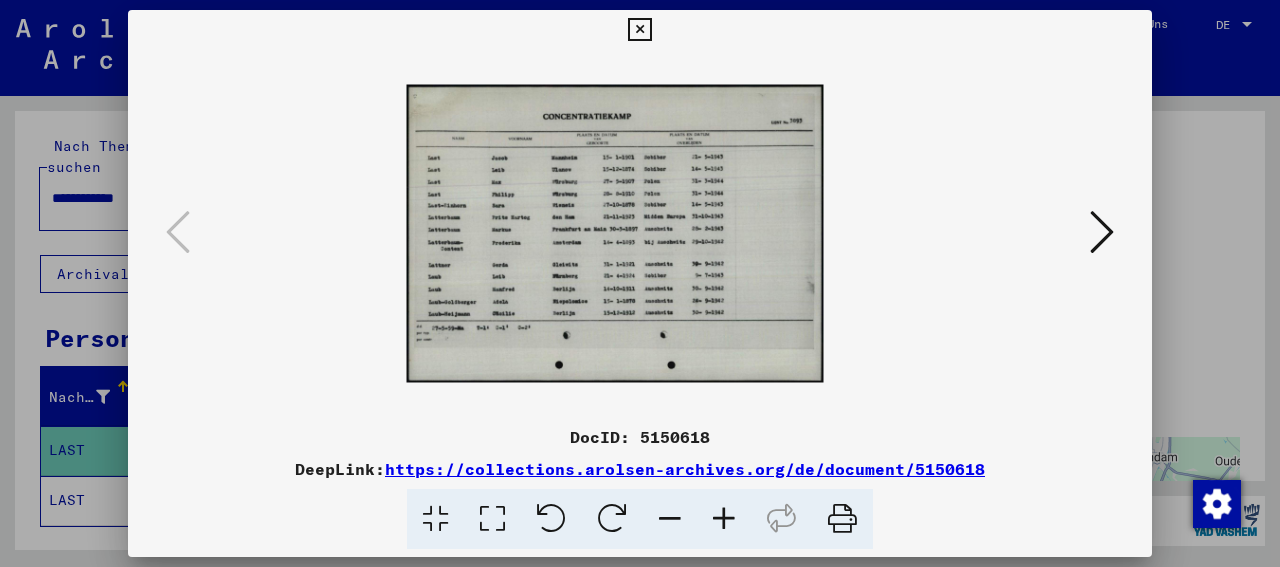 click at bounding box center [724, 519] 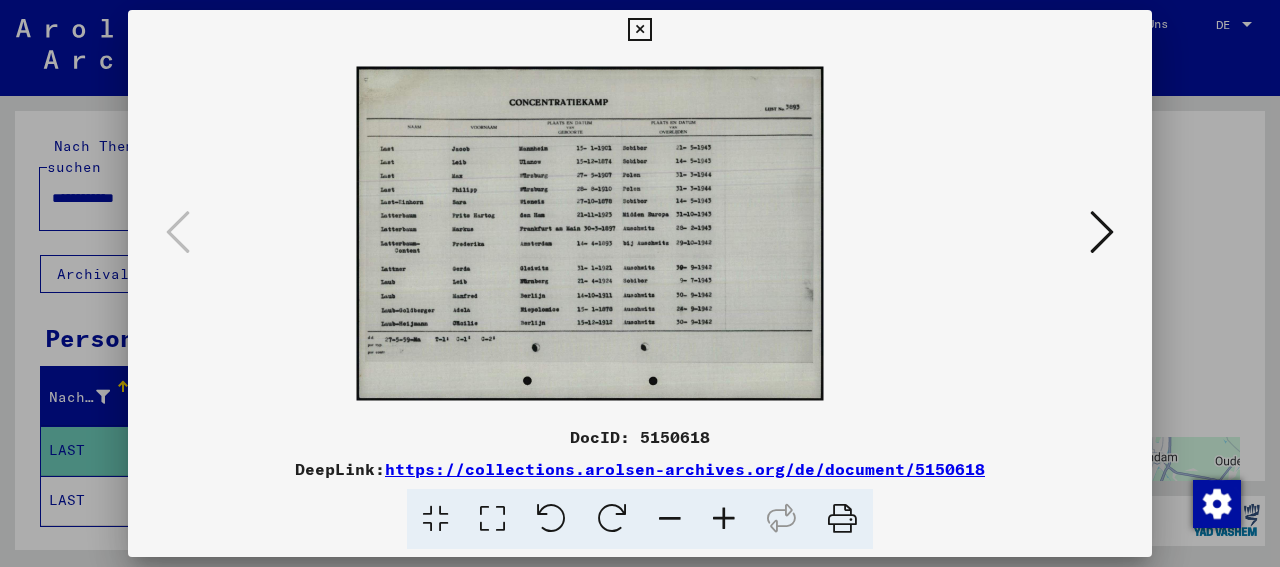 click at bounding box center (724, 519) 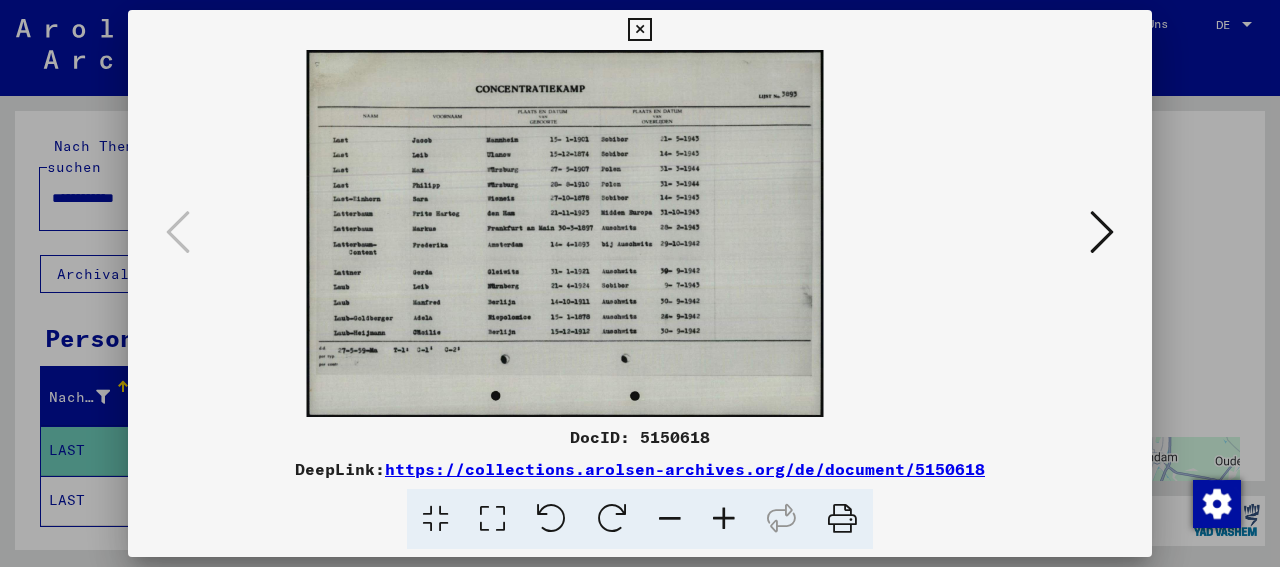 click at bounding box center [724, 519] 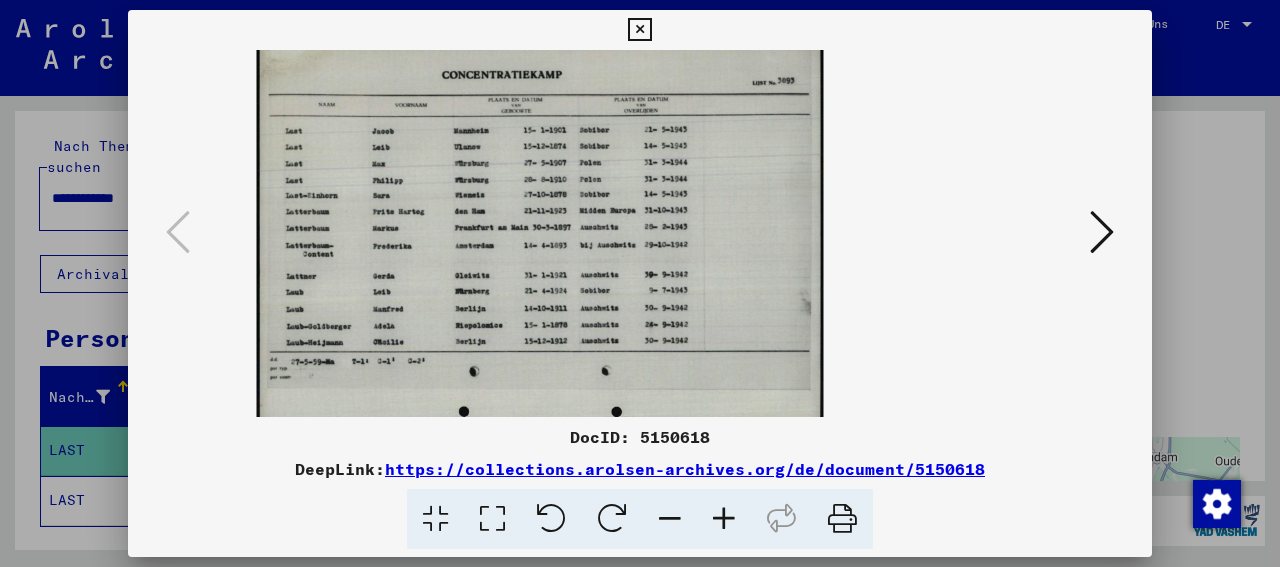 click at bounding box center (724, 519) 